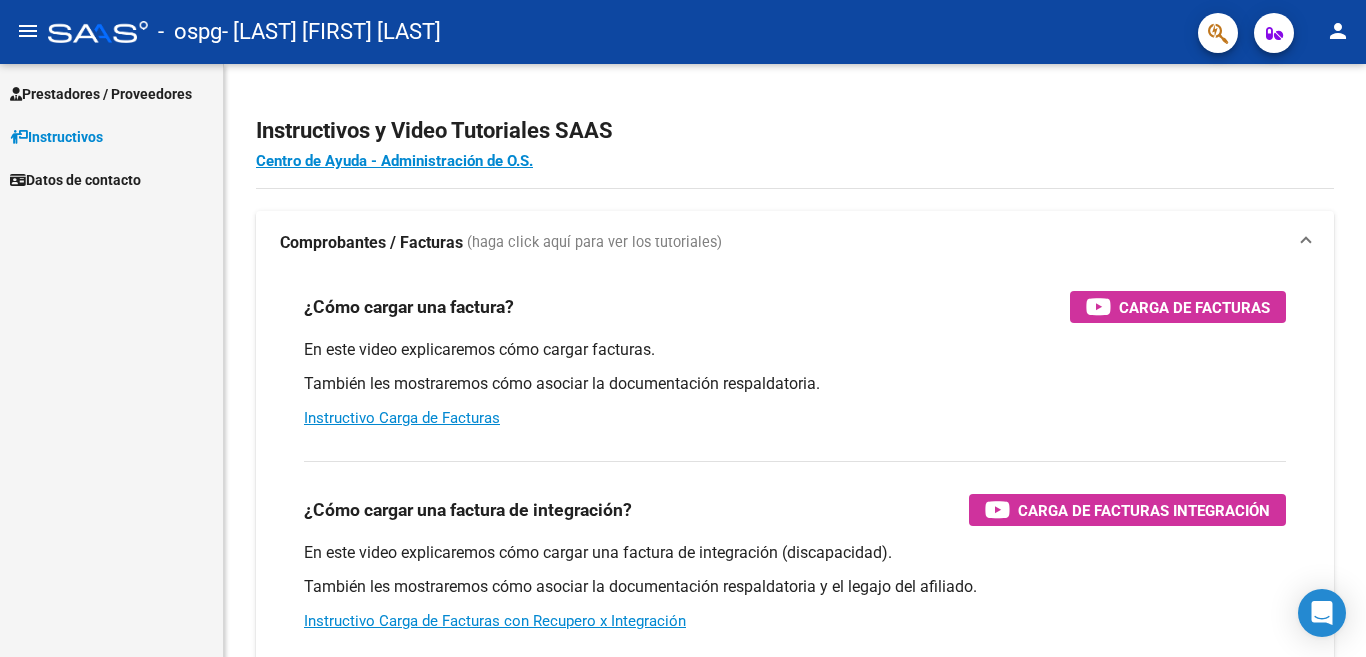 scroll, scrollTop: 0, scrollLeft: 0, axis: both 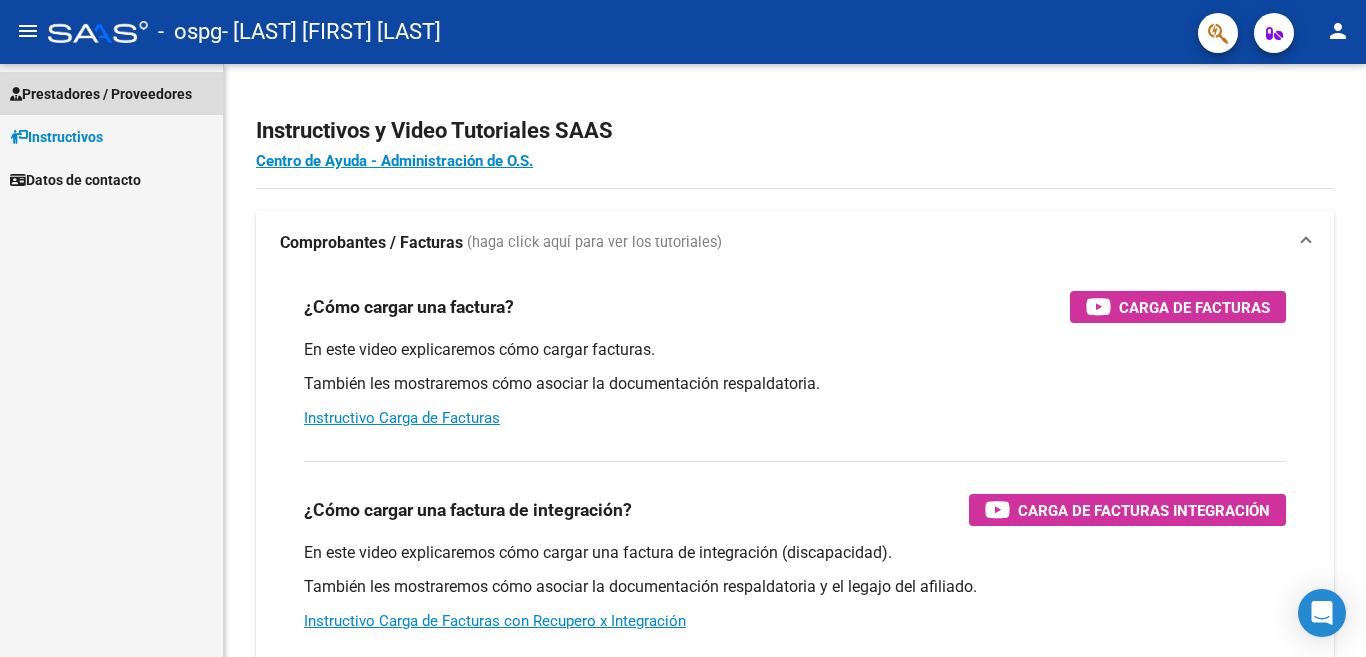 click on "Prestadores / Proveedores" at bounding box center [101, 94] 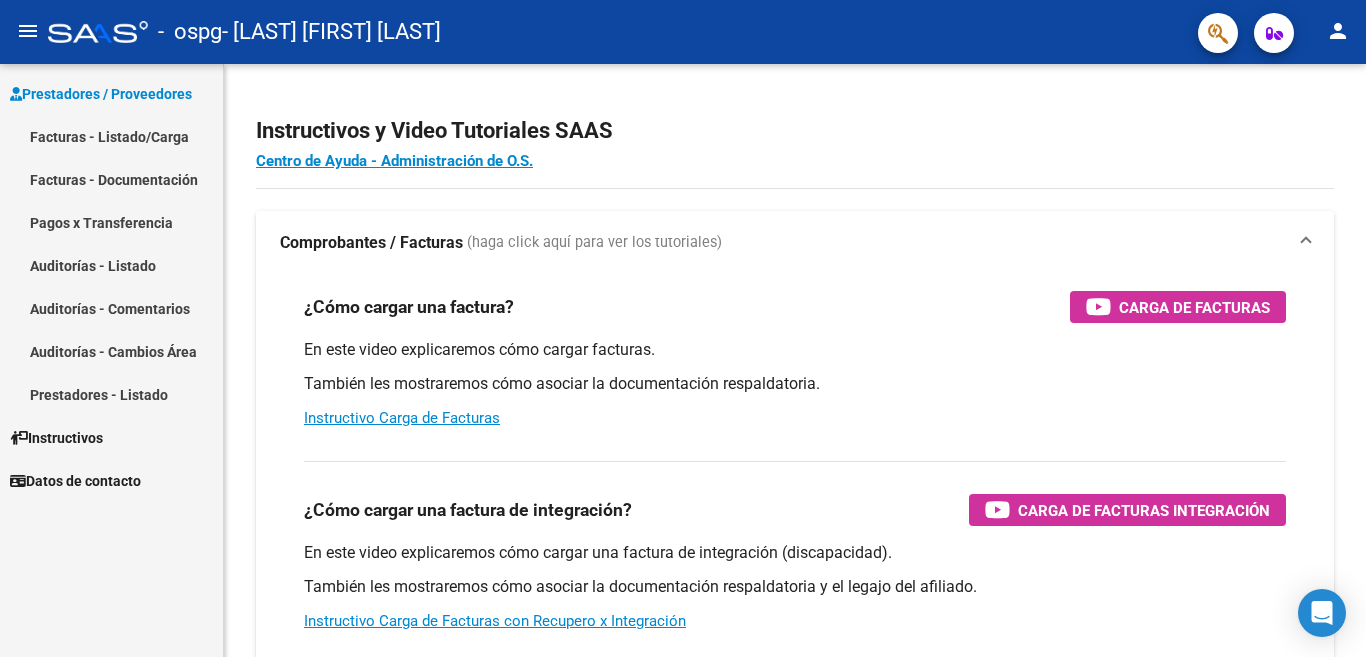 click on "Facturas - Listado/Carga" at bounding box center [111, 136] 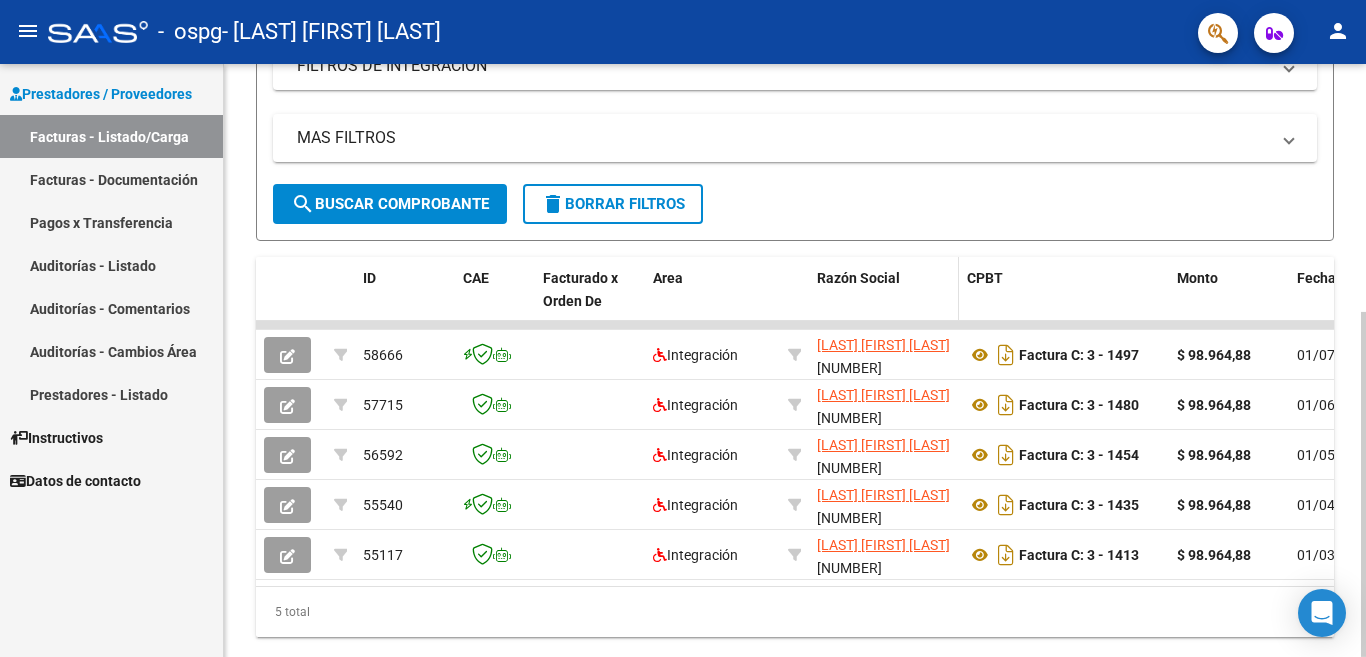 scroll, scrollTop: 400, scrollLeft: 0, axis: vertical 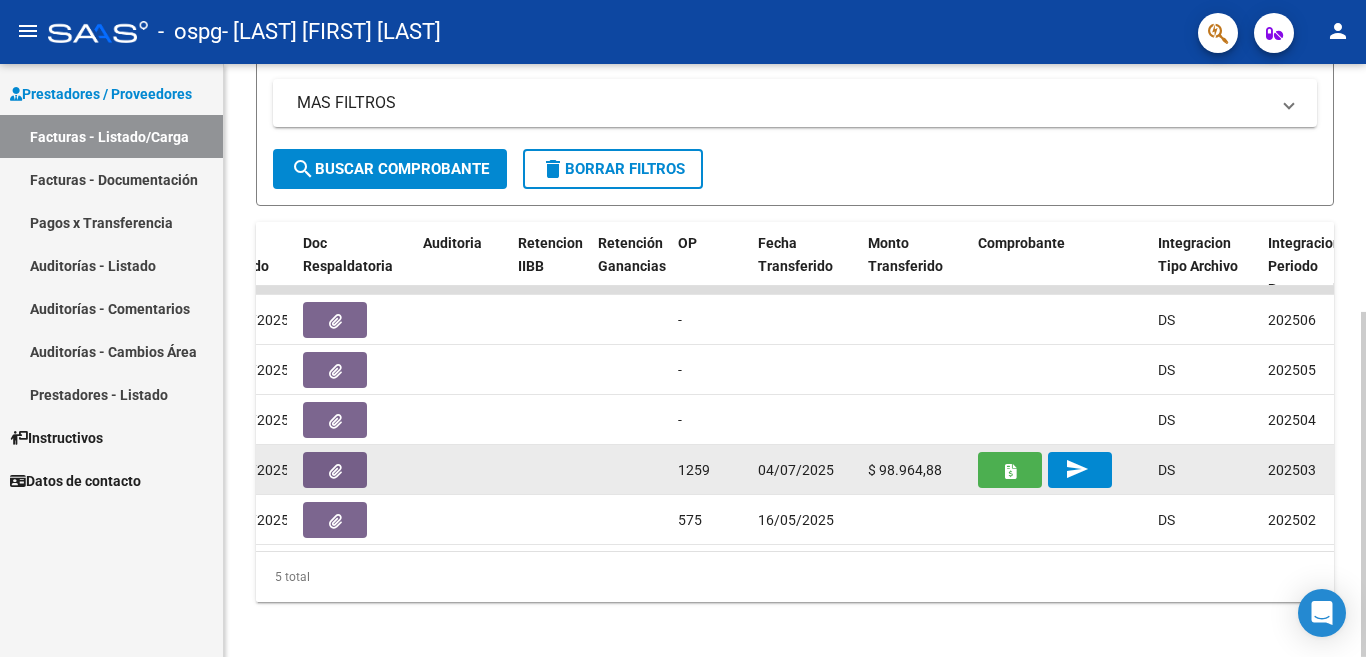 click on "send" 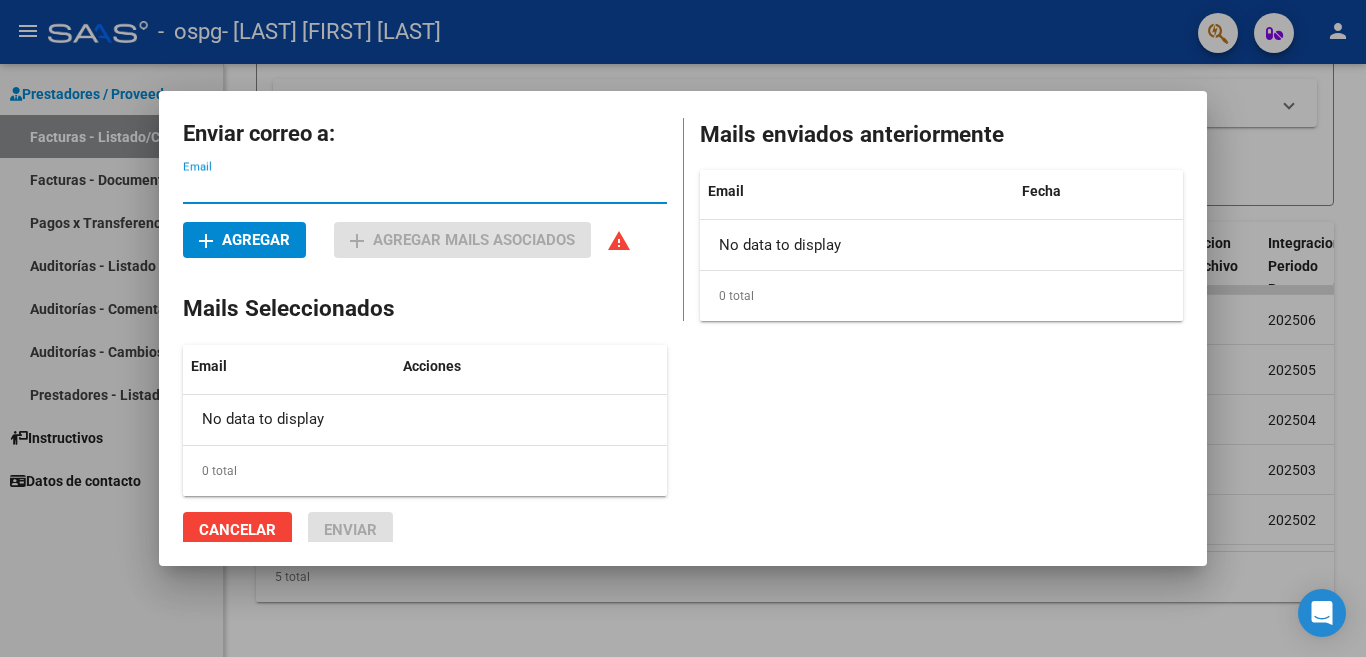 click on "Cancelar" at bounding box center (237, 530) 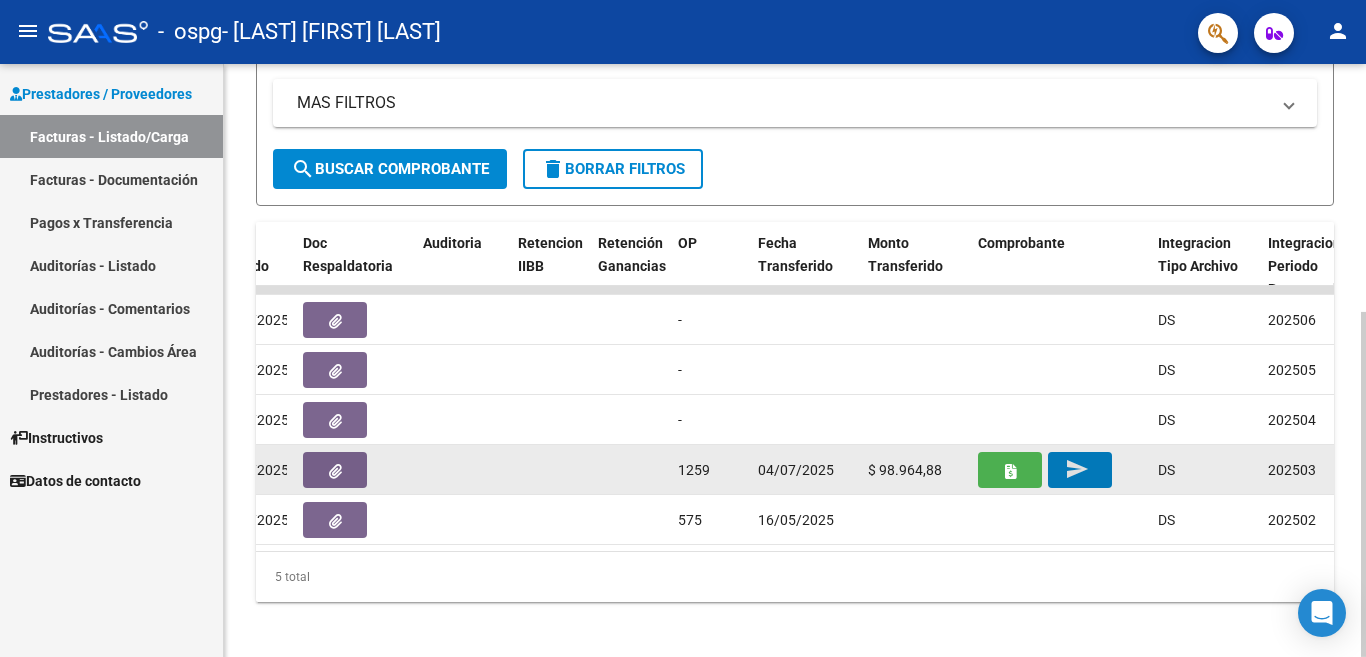 click 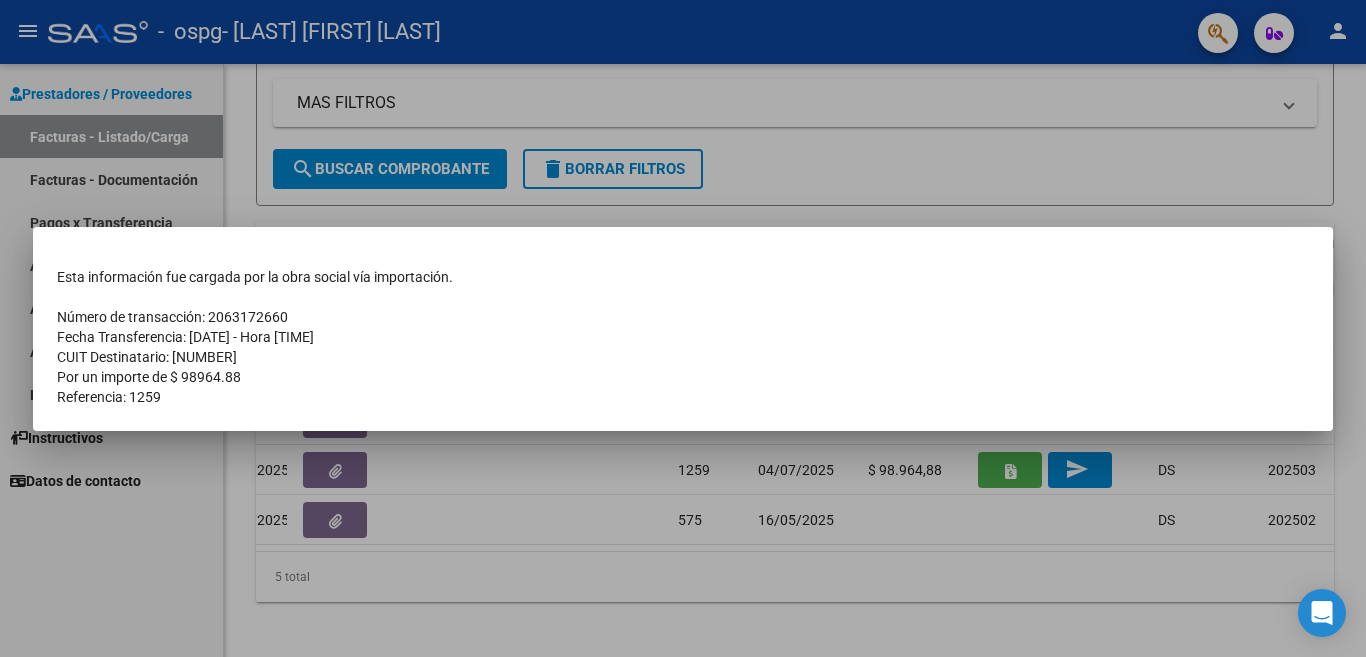 click on "Referencia: 1259" at bounding box center [683, 397] 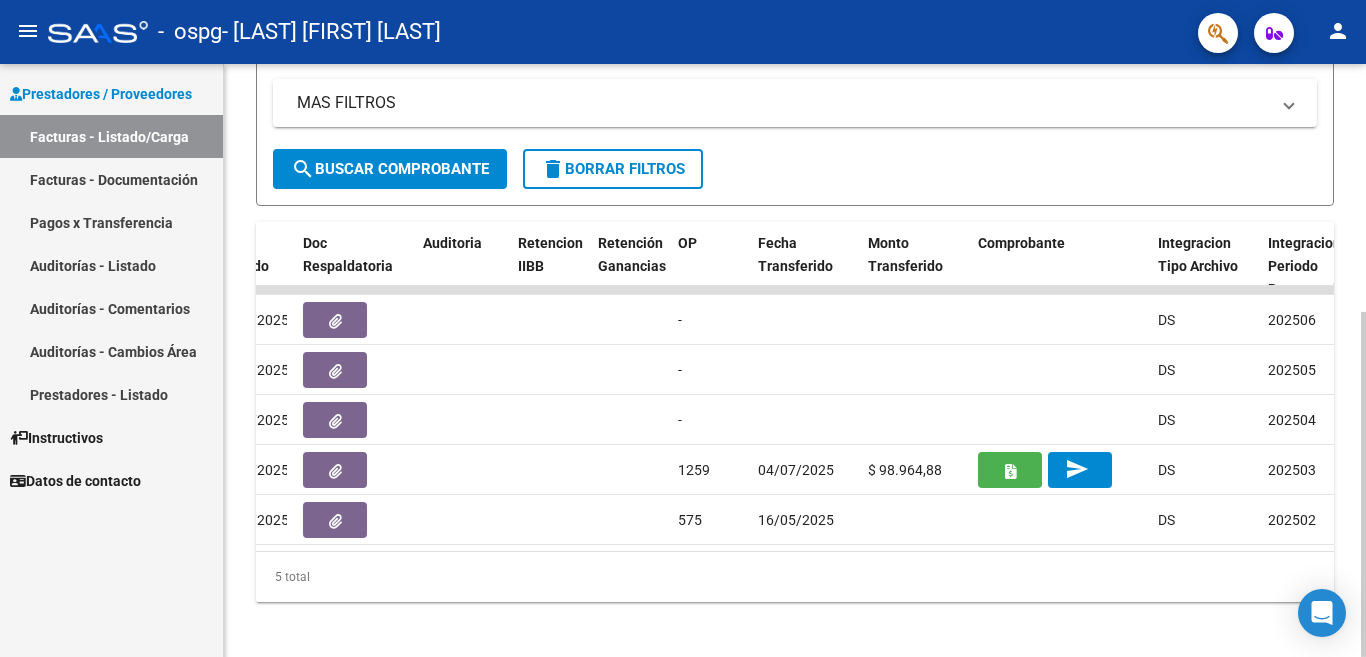 click on "Video tutorial   PRESTADORES -> Listado de CPBTs Emitidos por Prestadores / Proveedores (alt+q)   Cargar Comprobante
cloud_download  CSV  cloud_download  EXCEL  cloud_download  Estandar   Descarga Masiva
Filtros Id Area Area Todos Confirmado   Mostrar totalizadores   FILTROS DEL COMPROBANTE  Comprobante Tipo Comprobante Tipo Start date – End date Fec. Comprobante Desde / Hasta Días Emisión Desde(cant. días) Días Emisión Hasta(cant. días) CUIT / Razón Social Pto. Venta Nro. Comprobante Código SSS CAE Válido CAE Válido Todos Cargado Módulo Hosp. Todos Tiene facturacion Apócrifa Hospital Refes  FILTROS DE INTEGRACION  Período De Prestación Campos del Archivo de Rendición Devuelto x SSS (dr_envio) Todos Rendido x SSS (dr_envio) Tipo de Registro Tipo de Registro Período Presentación Período Presentación Campos del Legajo Asociado (preaprobación) Afiliado Legajo (cuil/nombre) Todos Solo facturas preaprobadas  MAS FILTROS  Todos Con Doc. Respaldatoria Todos Con Trazabilidad Todos – –" 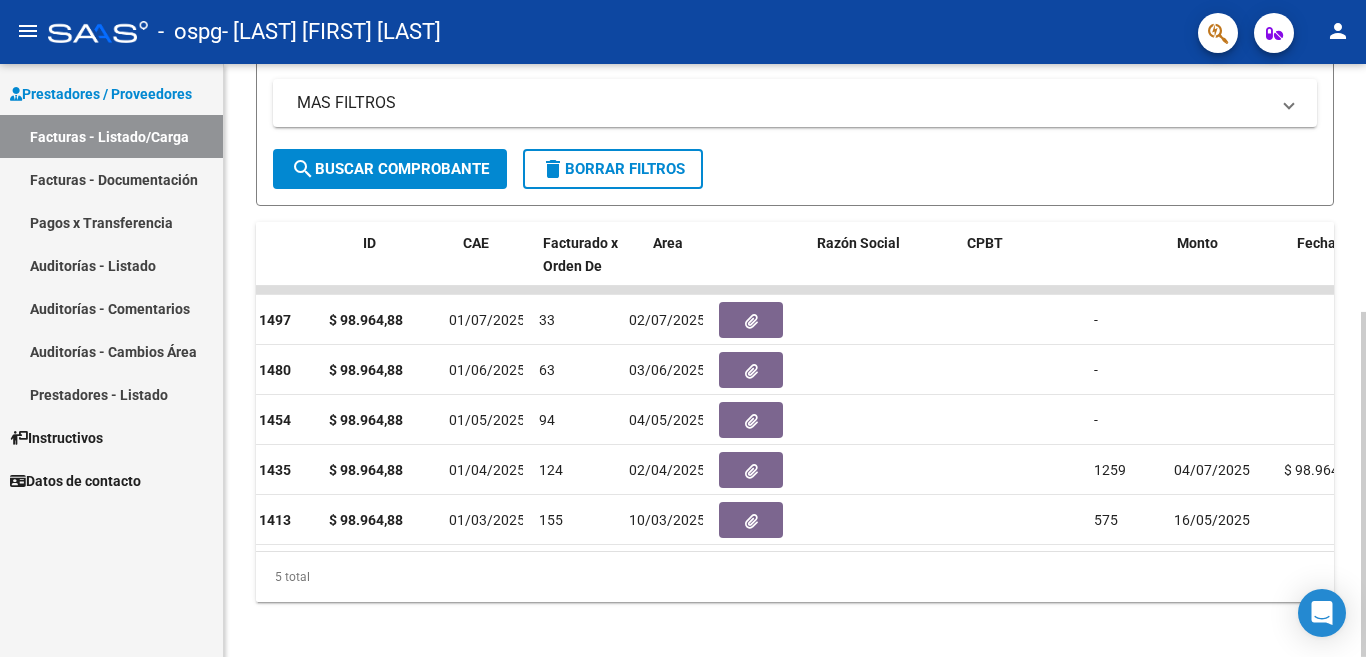 scroll, scrollTop: 0, scrollLeft: 0, axis: both 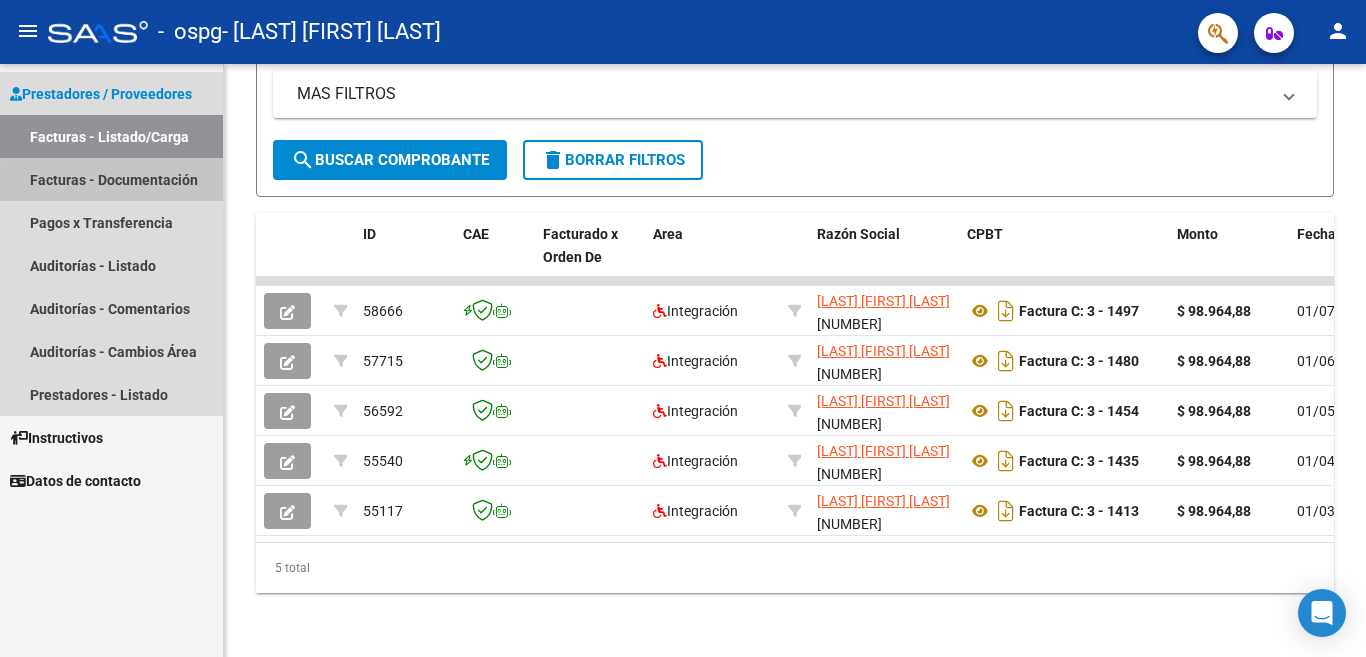 click on "Facturas - Documentación" at bounding box center [111, 179] 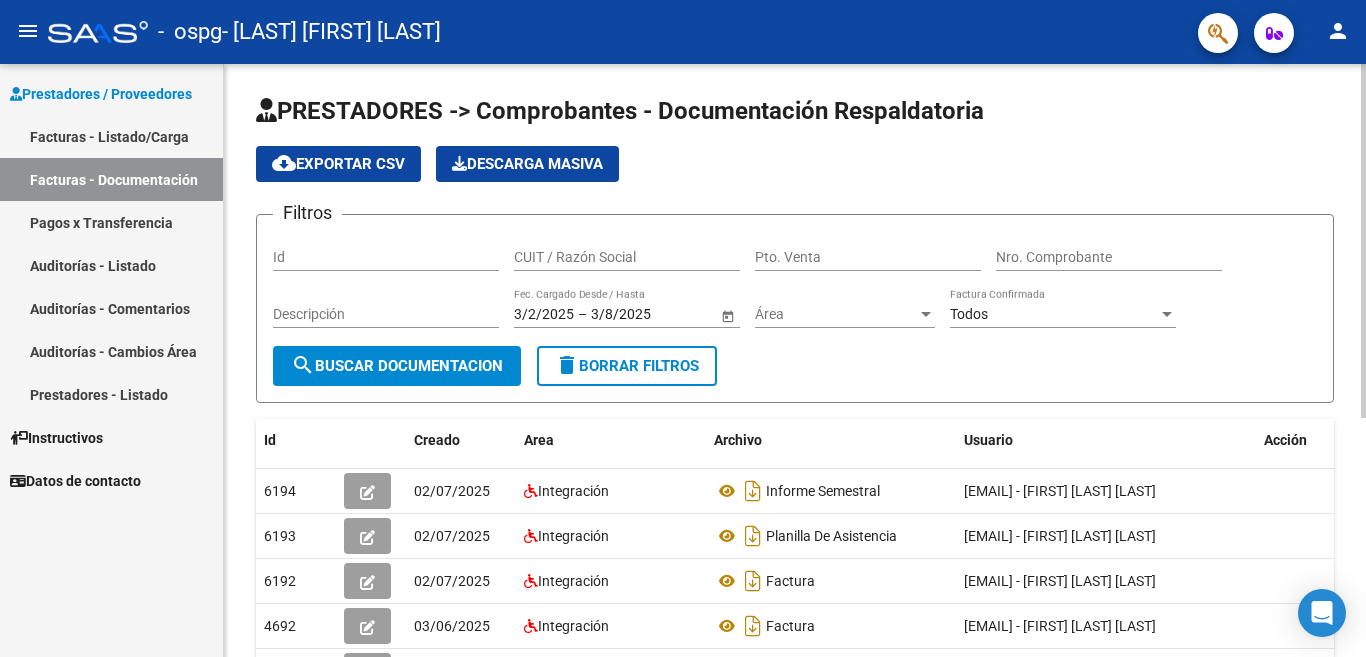 scroll, scrollTop: 0, scrollLeft: 0, axis: both 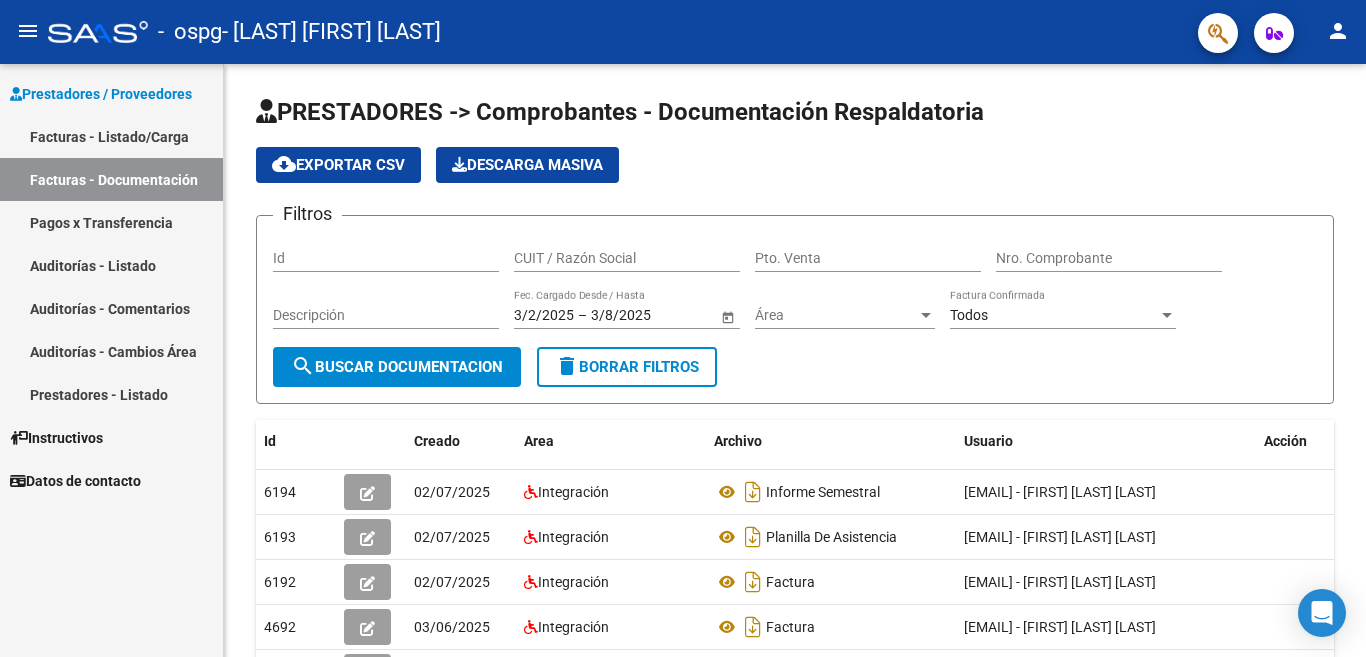 click on "Facturas - Listado/Carga" at bounding box center [111, 136] 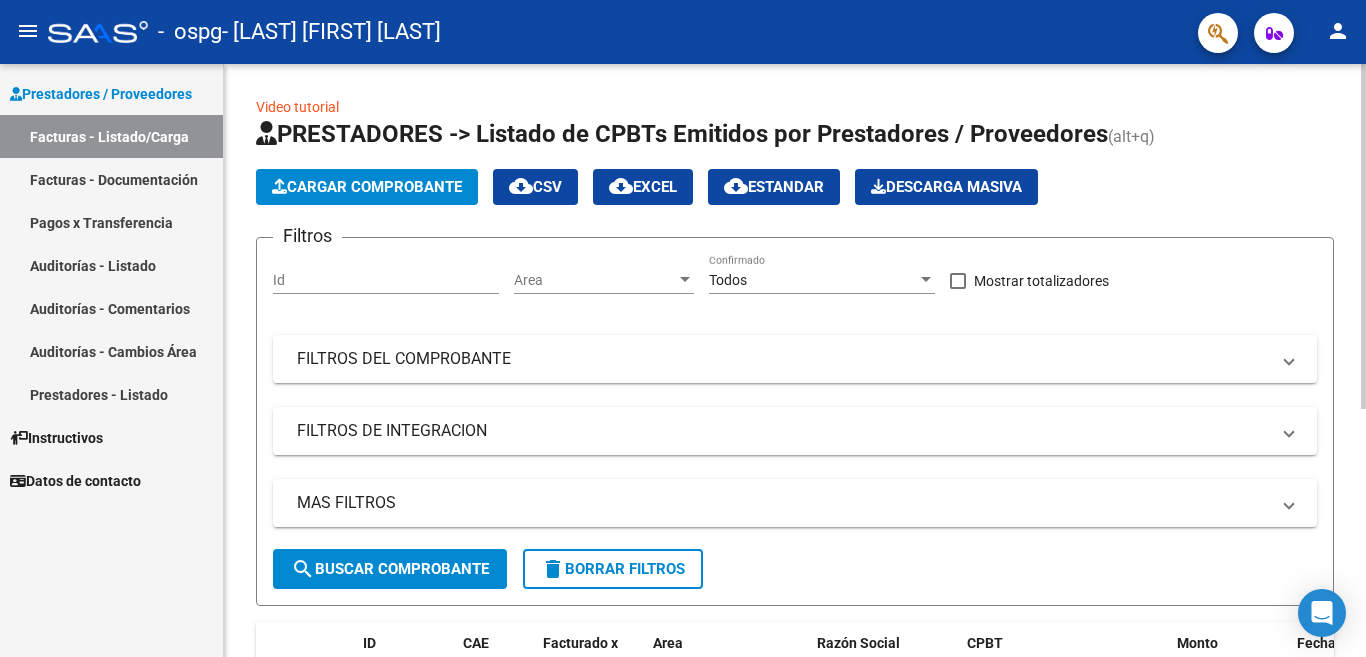 click on "Cargar Comprobante" 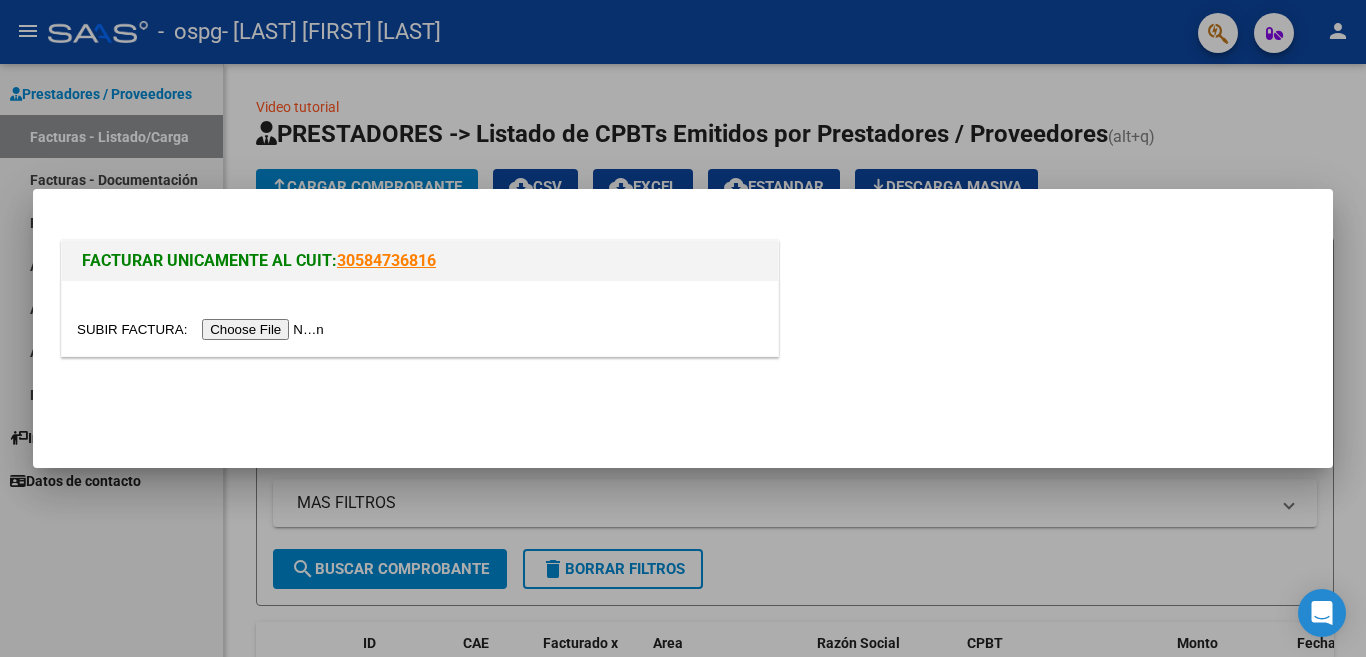 click at bounding box center (203, 329) 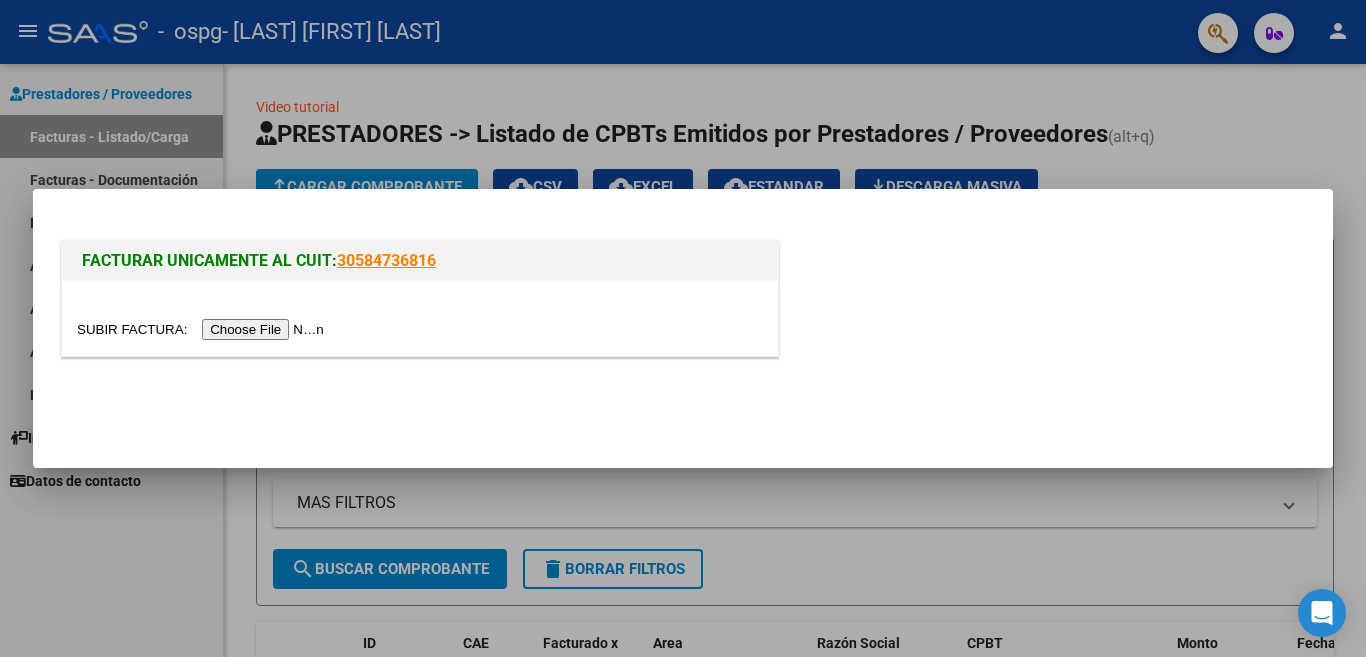 click at bounding box center (203, 329) 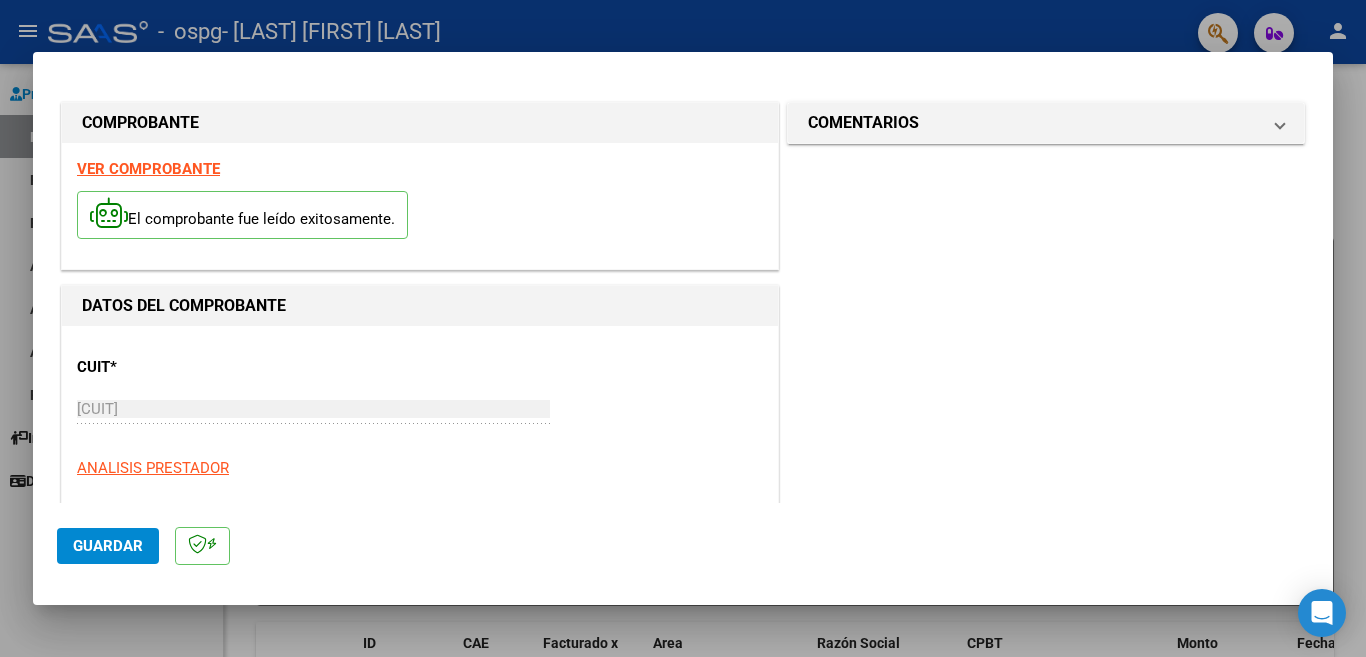 click on "Guardar" 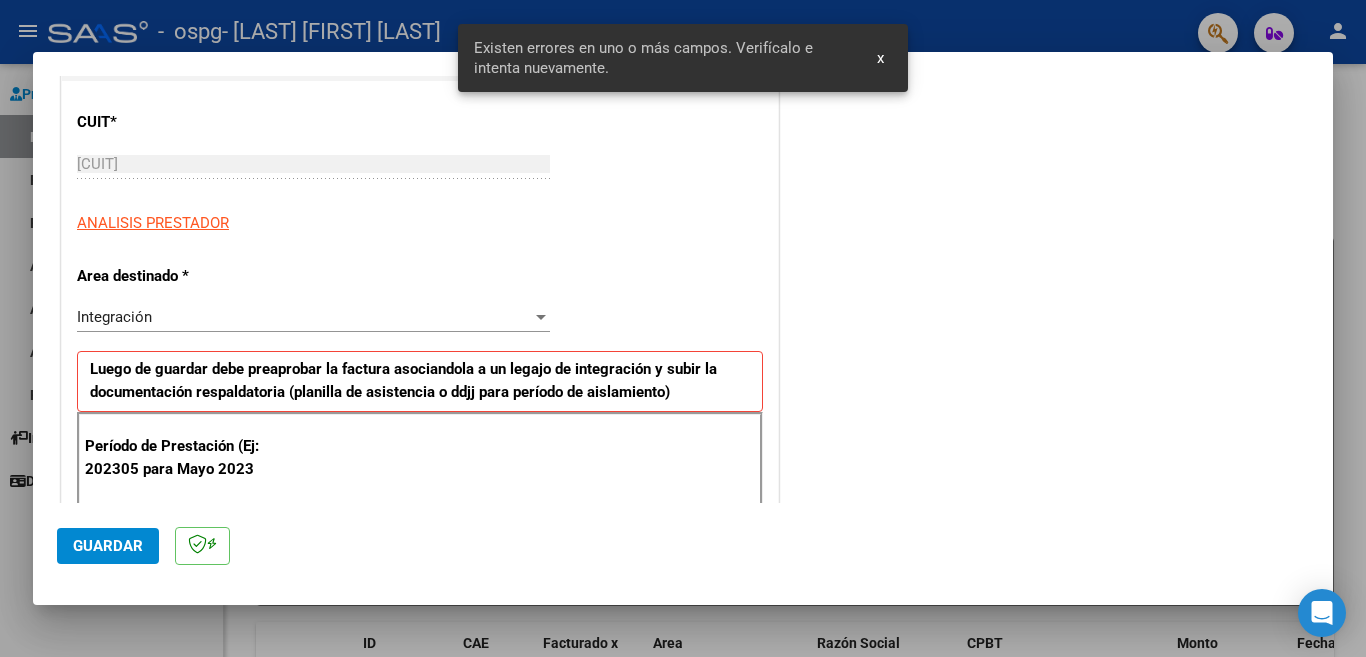 scroll, scrollTop: 345, scrollLeft: 0, axis: vertical 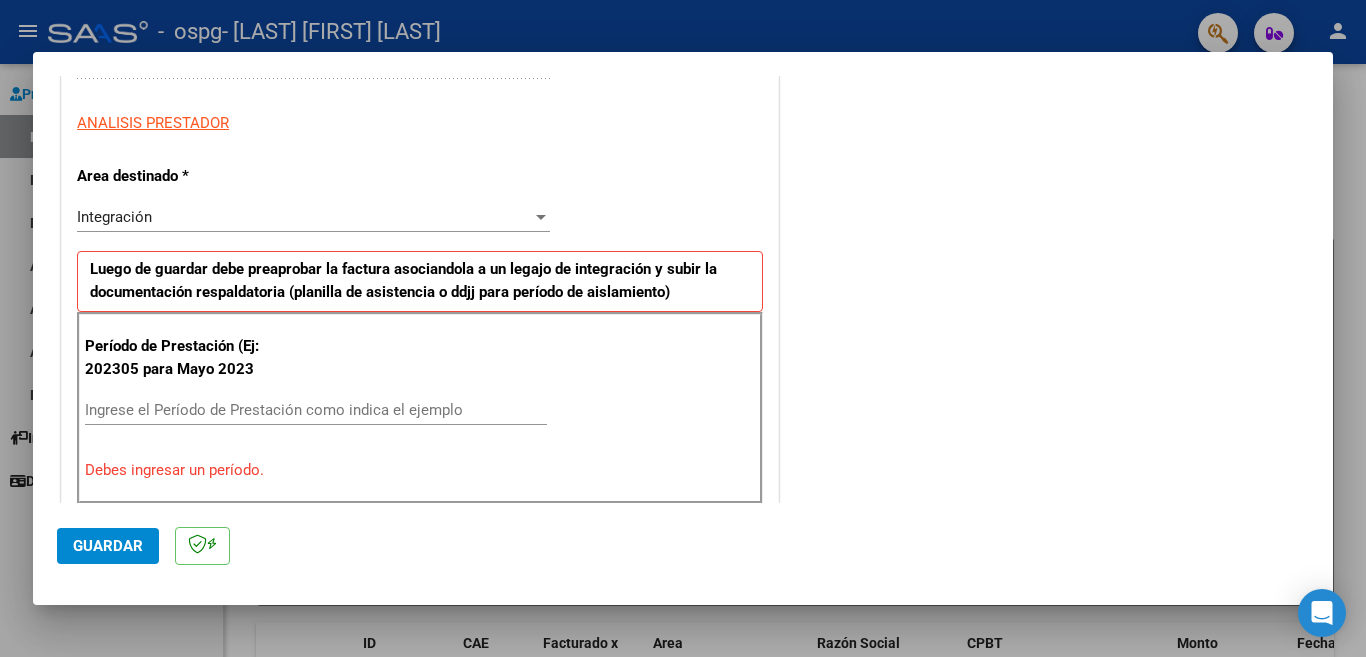 click on "Ingrese el Período de Prestación como indica el ejemplo" at bounding box center [316, 410] 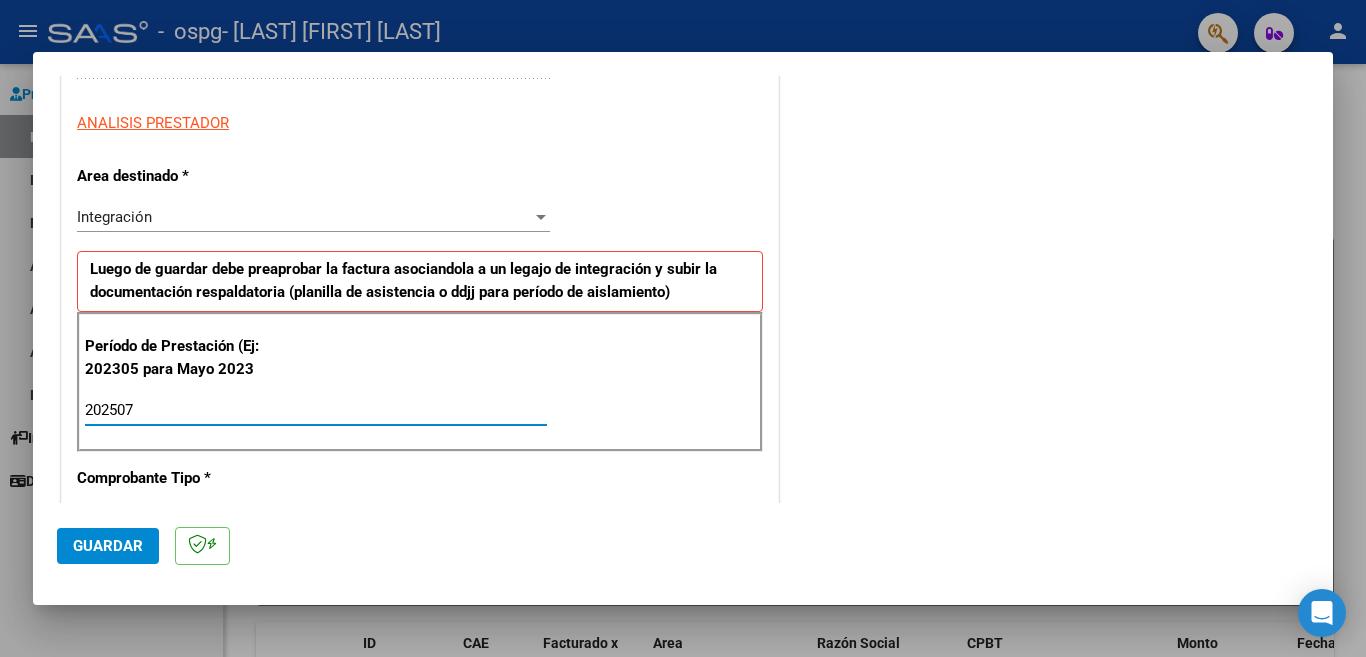 type on "202507" 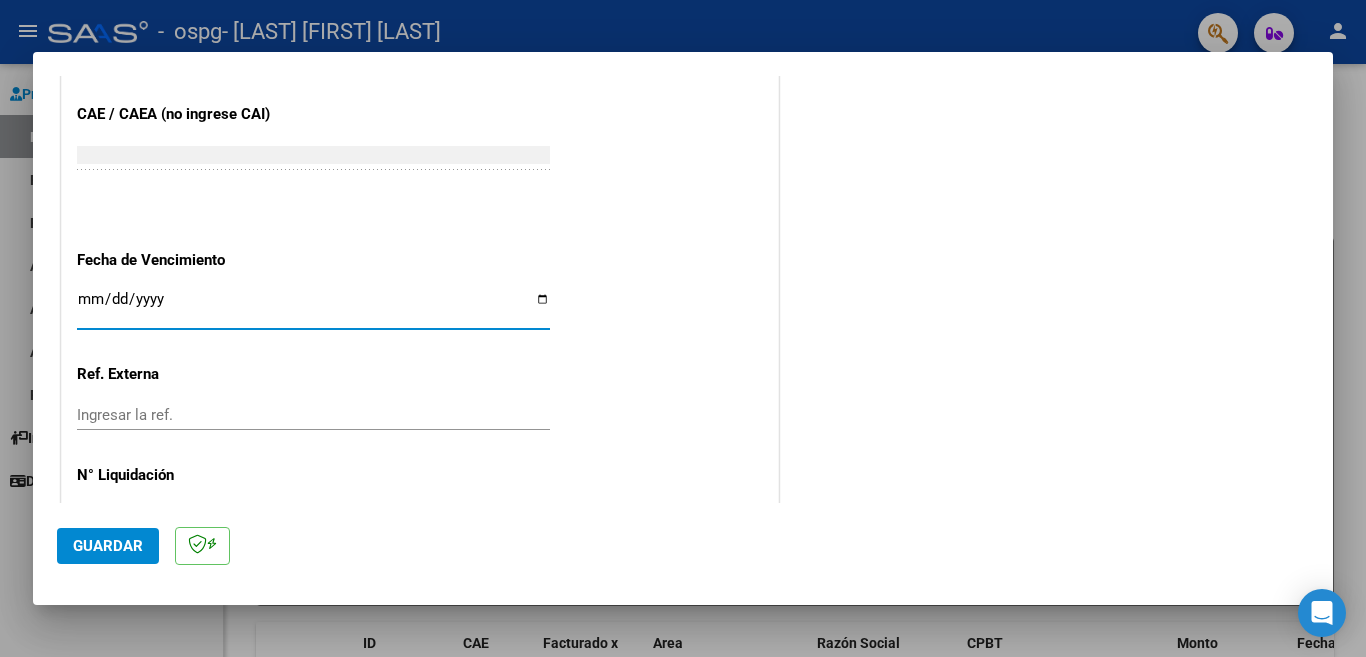 scroll, scrollTop: 1128, scrollLeft: 0, axis: vertical 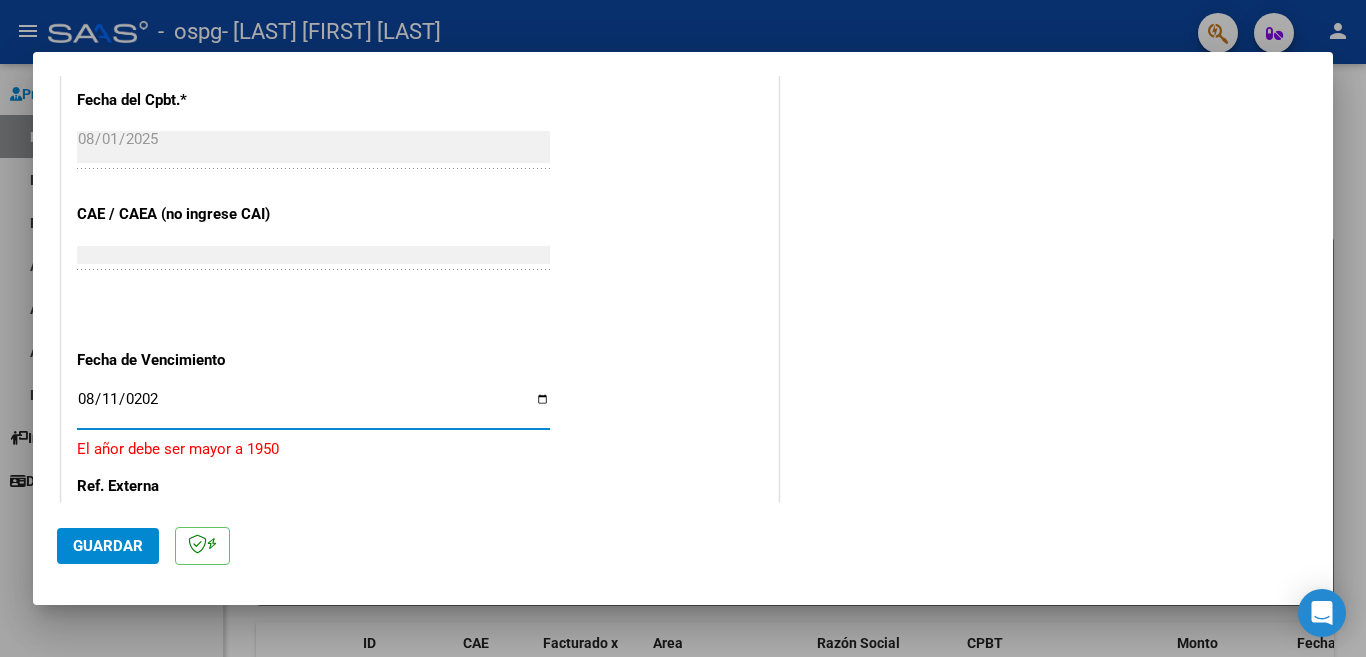 type on "2025-08-11" 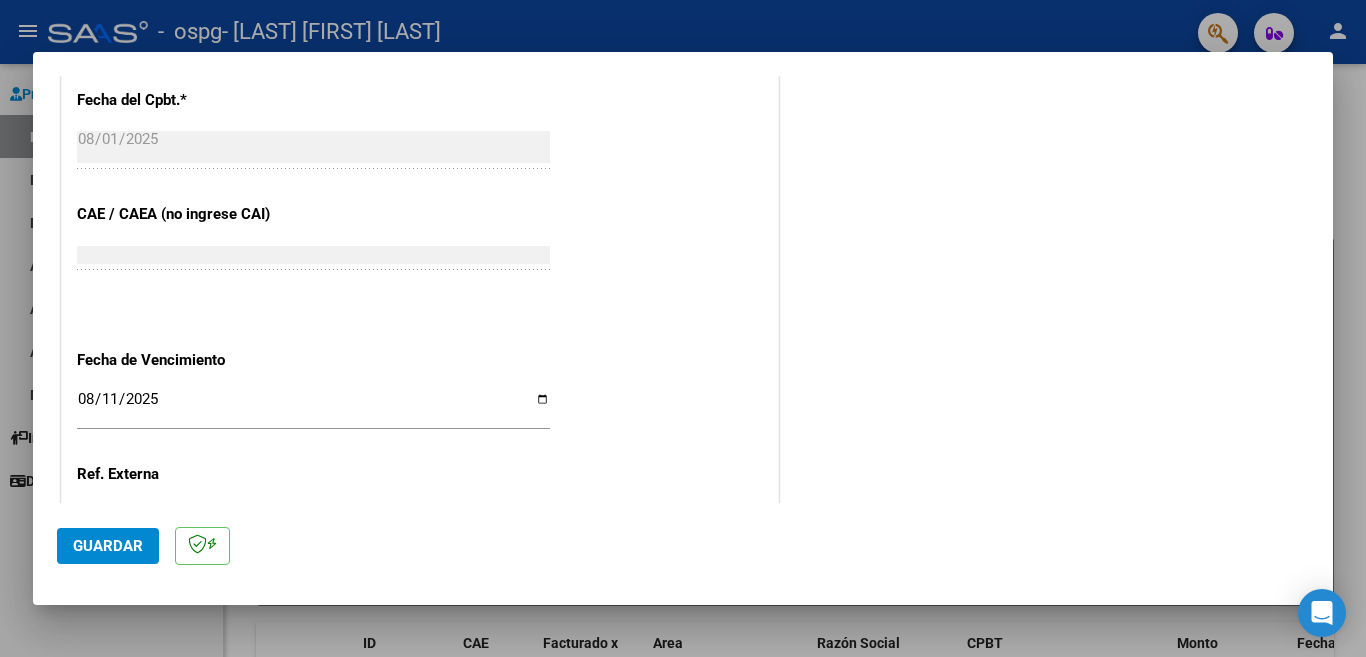 click on "Guardar" 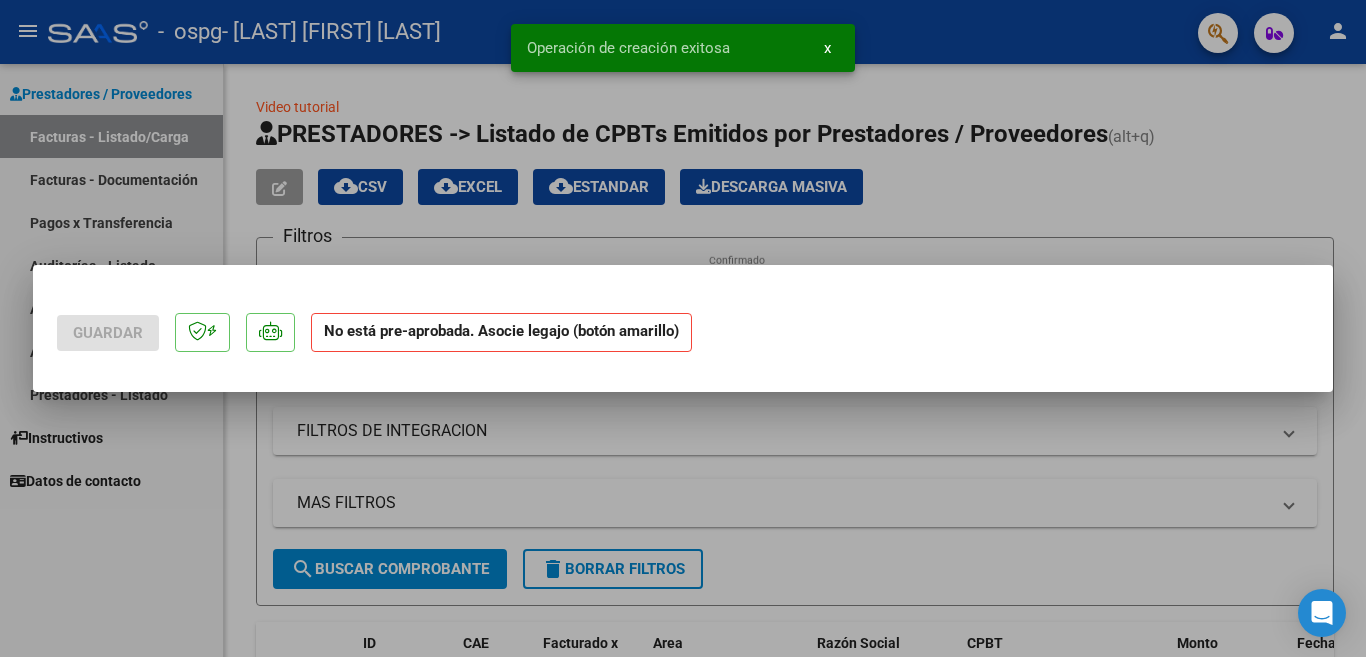 scroll, scrollTop: 0, scrollLeft: 0, axis: both 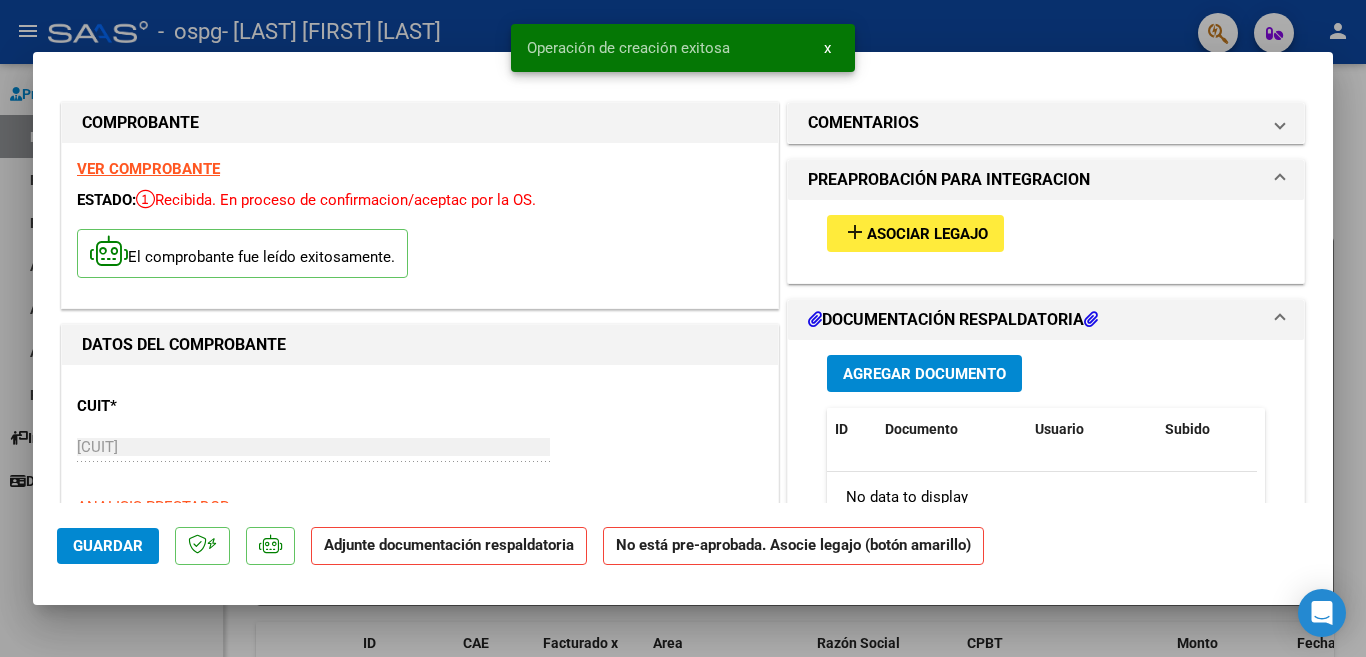 click on "Asociar Legajo" at bounding box center (927, 234) 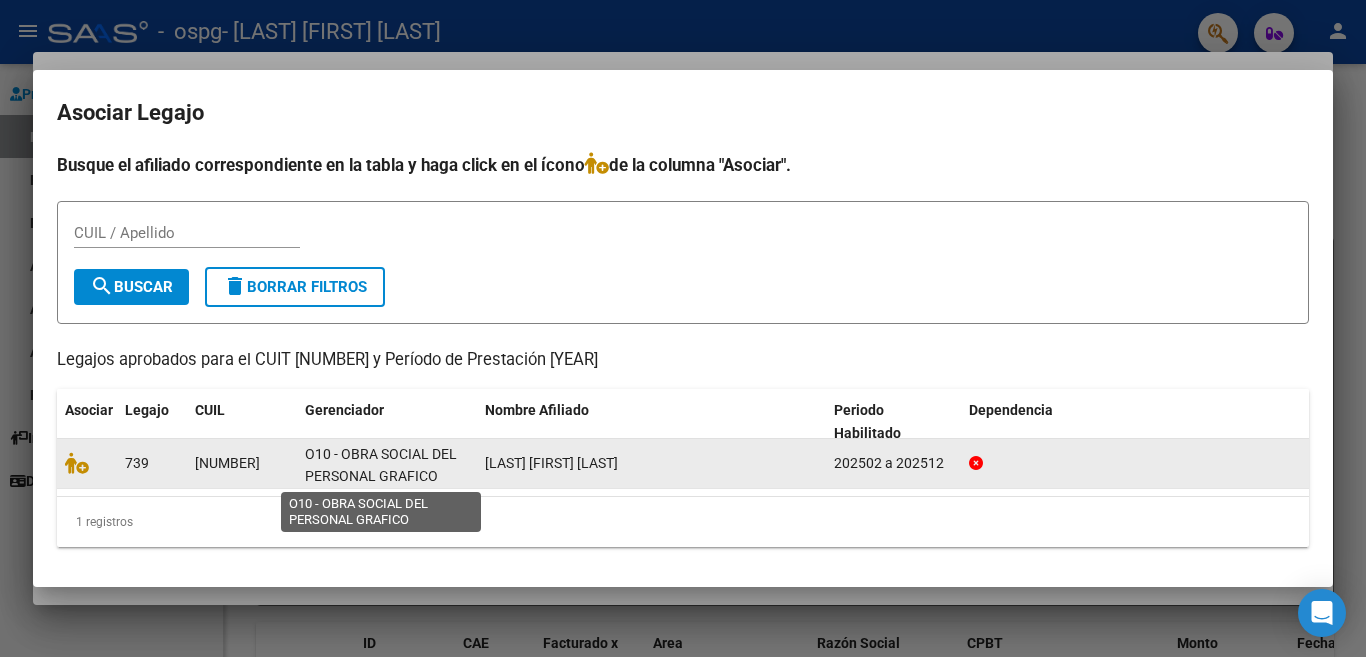 click on "O10 - OBRA SOCIAL DEL PERSONAL GRAFICO" 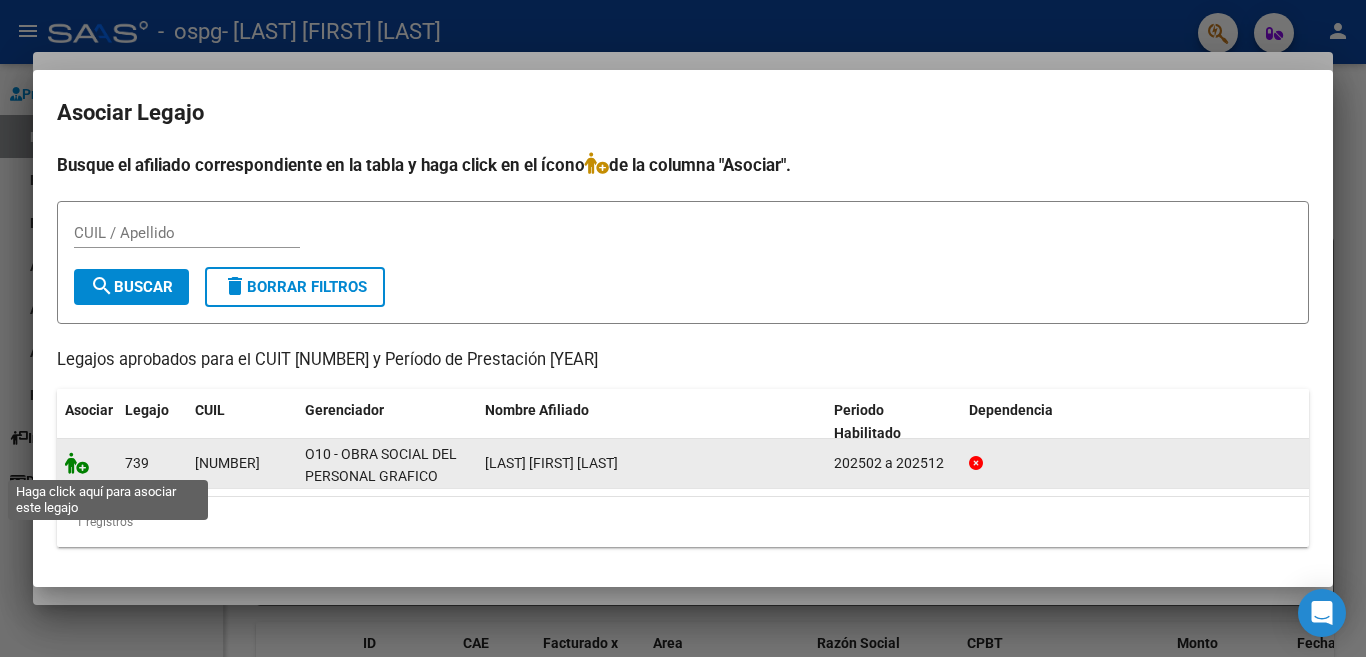 click 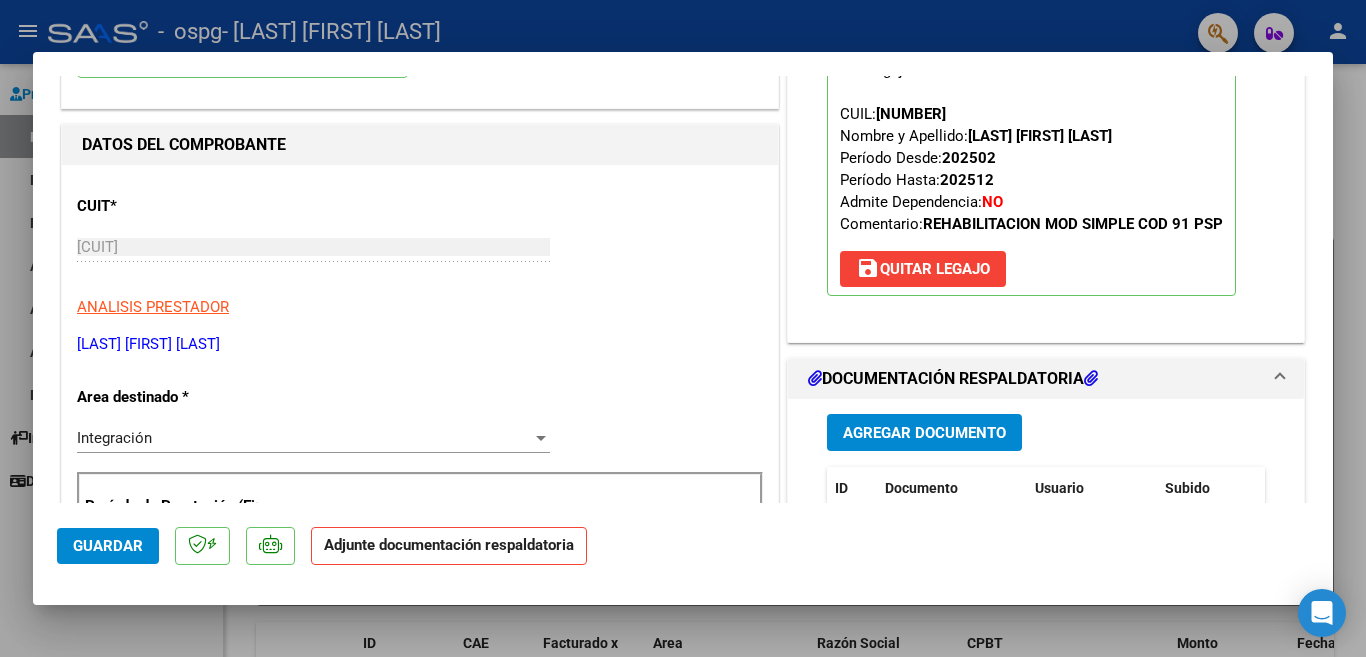 scroll, scrollTop: 300, scrollLeft: 0, axis: vertical 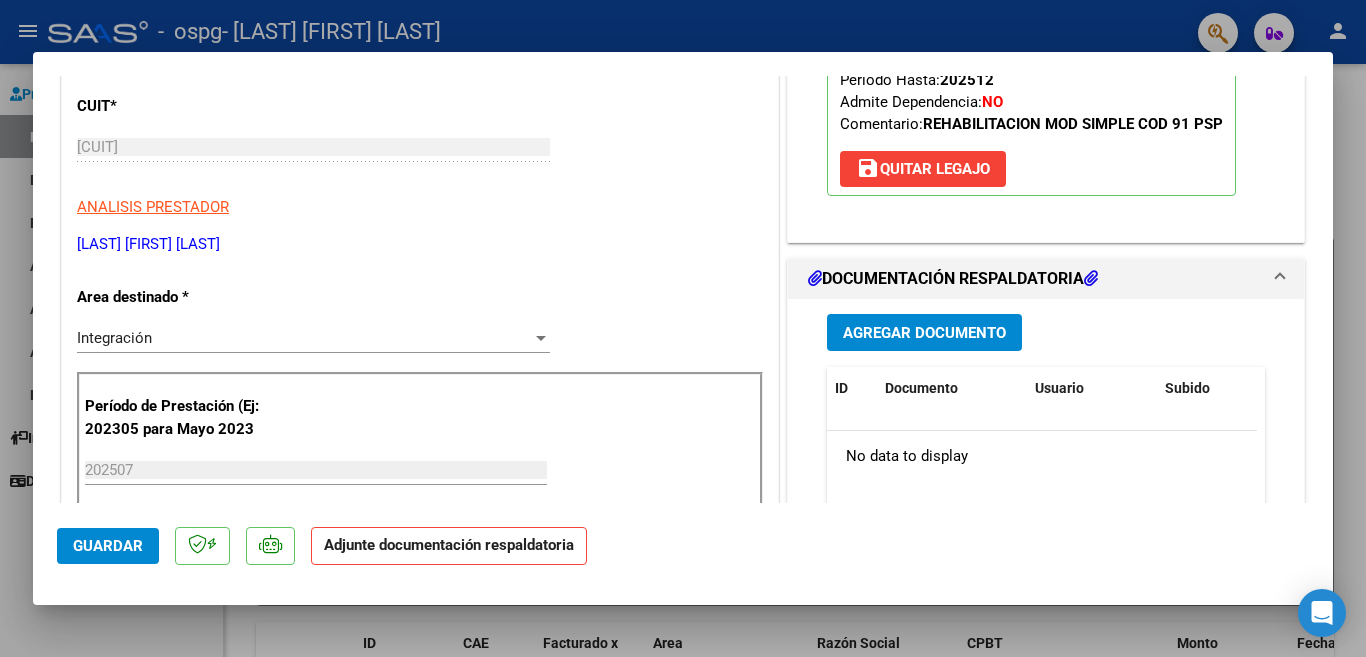 click on "Agregar Documento" at bounding box center [924, 333] 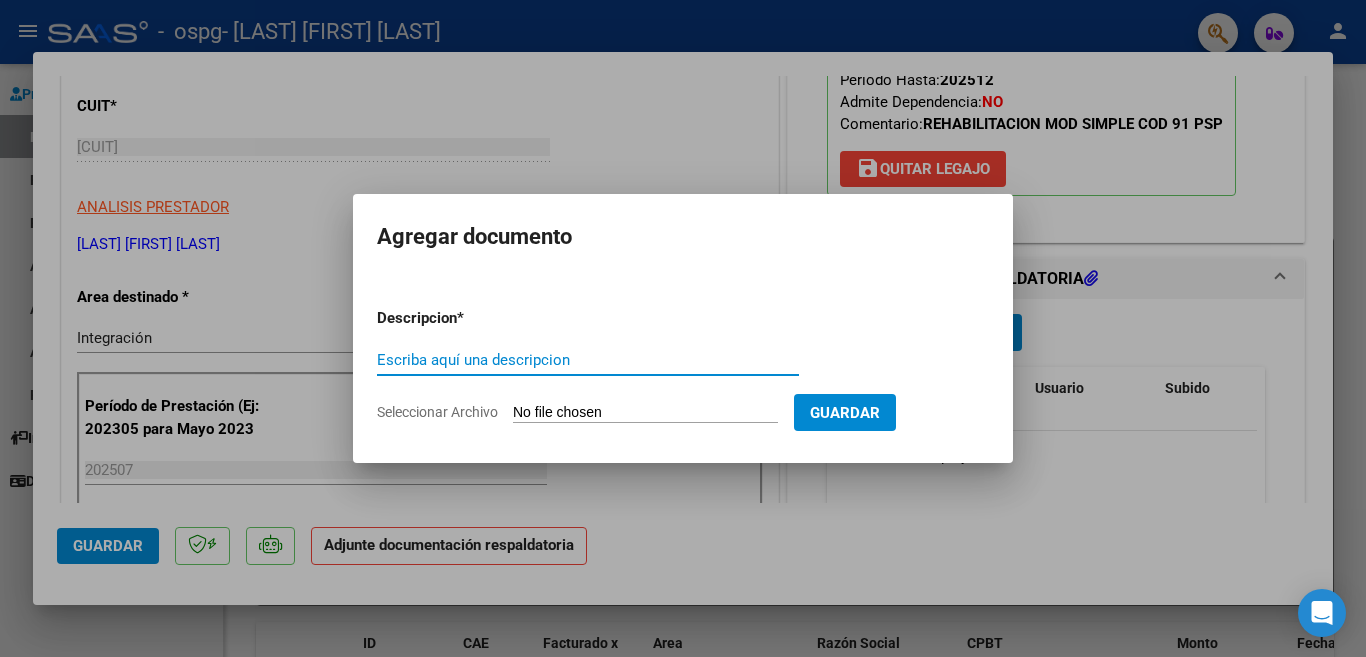 click on "Escriba aquí una descripcion" at bounding box center (588, 360) 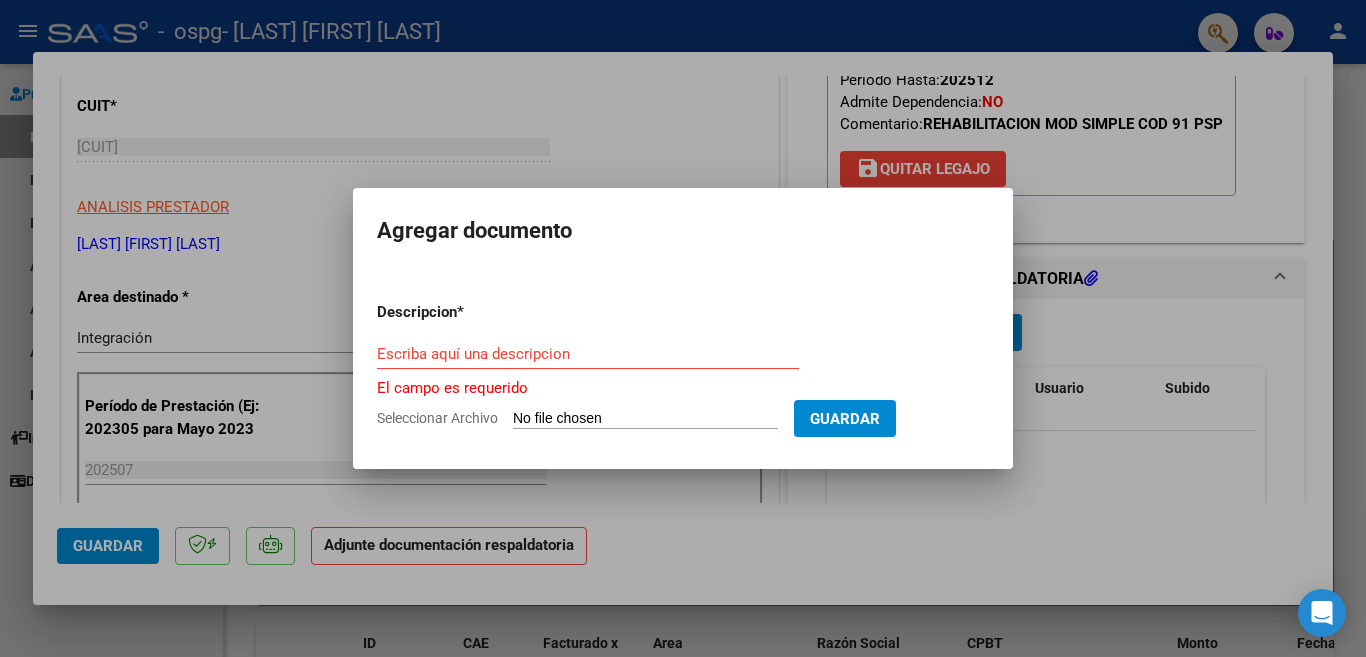 click on "Escriba aquí una descripcion" at bounding box center (588, 354) 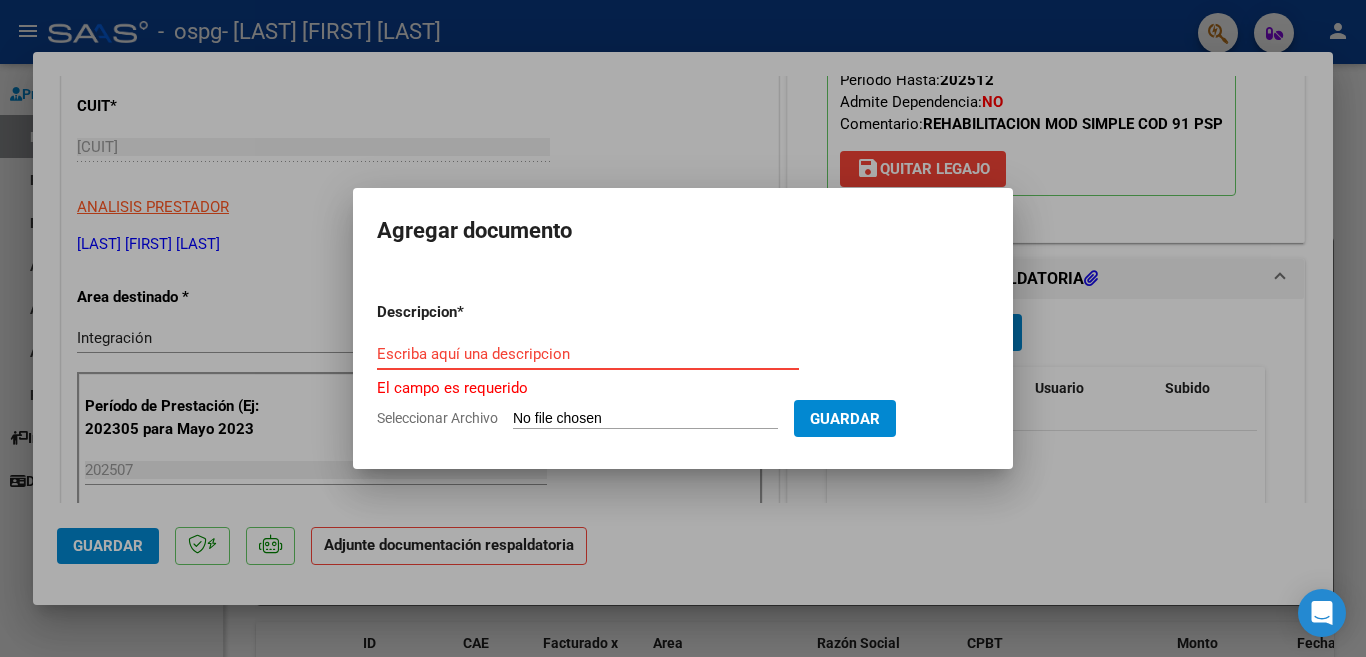 click at bounding box center (683, 328) 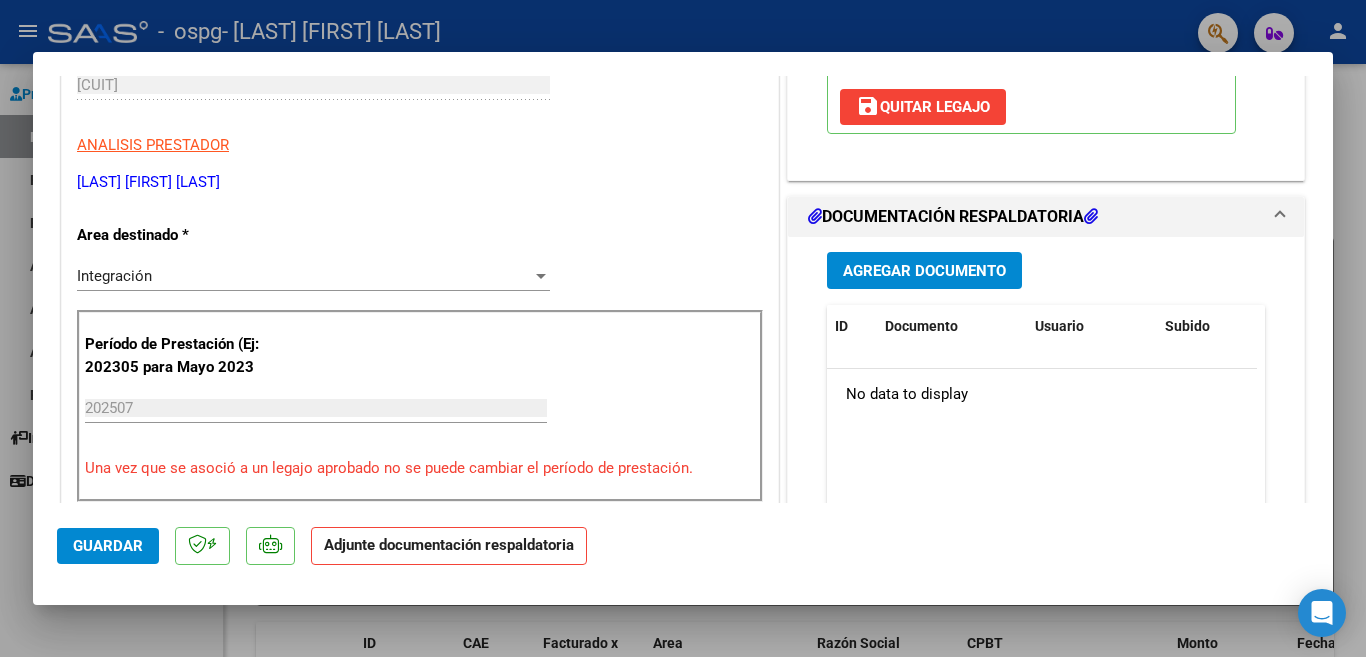 scroll, scrollTop: 400, scrollLeft: 0, axis: vertical 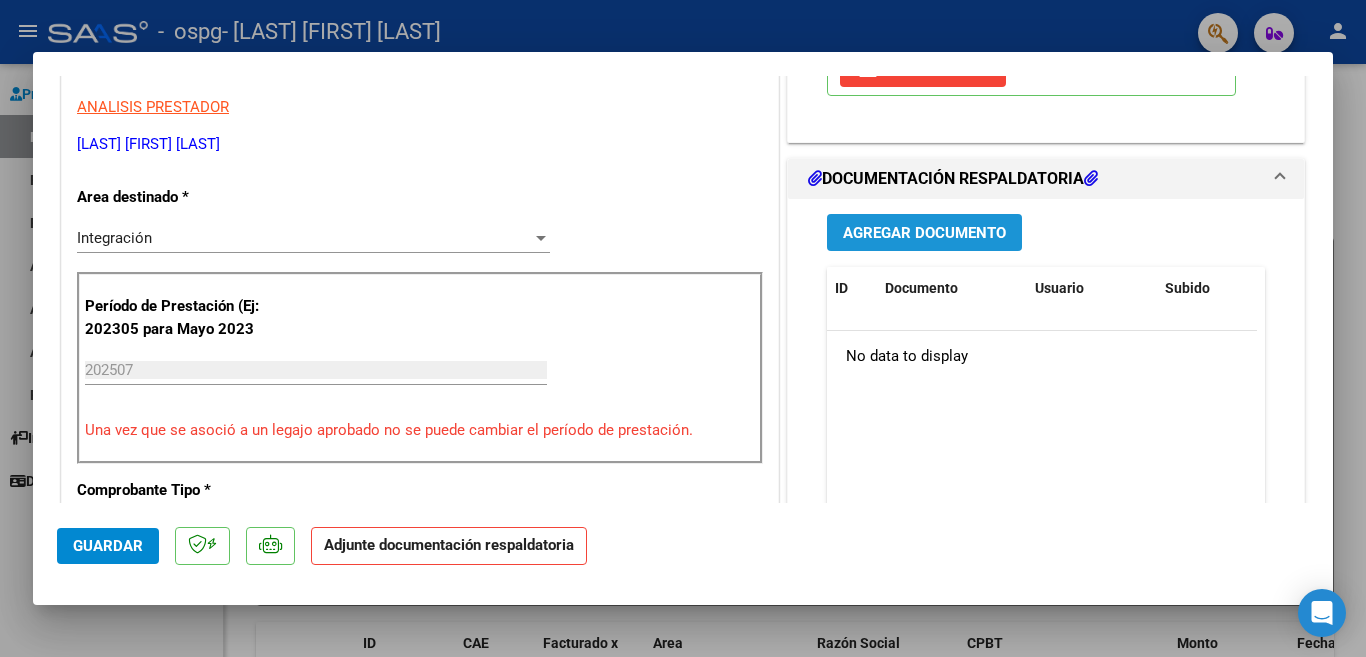 click on "Agregar Documento" at bounding box center [924, 233] 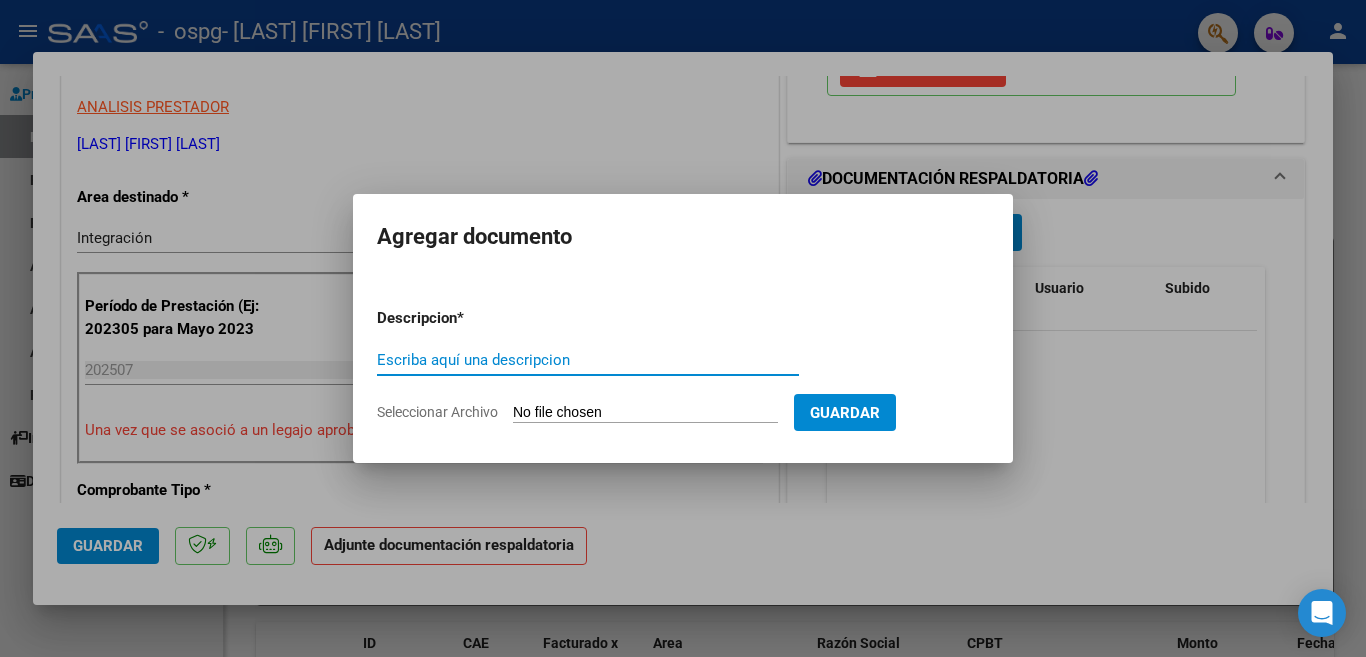click on "Escriba aquí una descripcion" at bounding box center [588, 360] 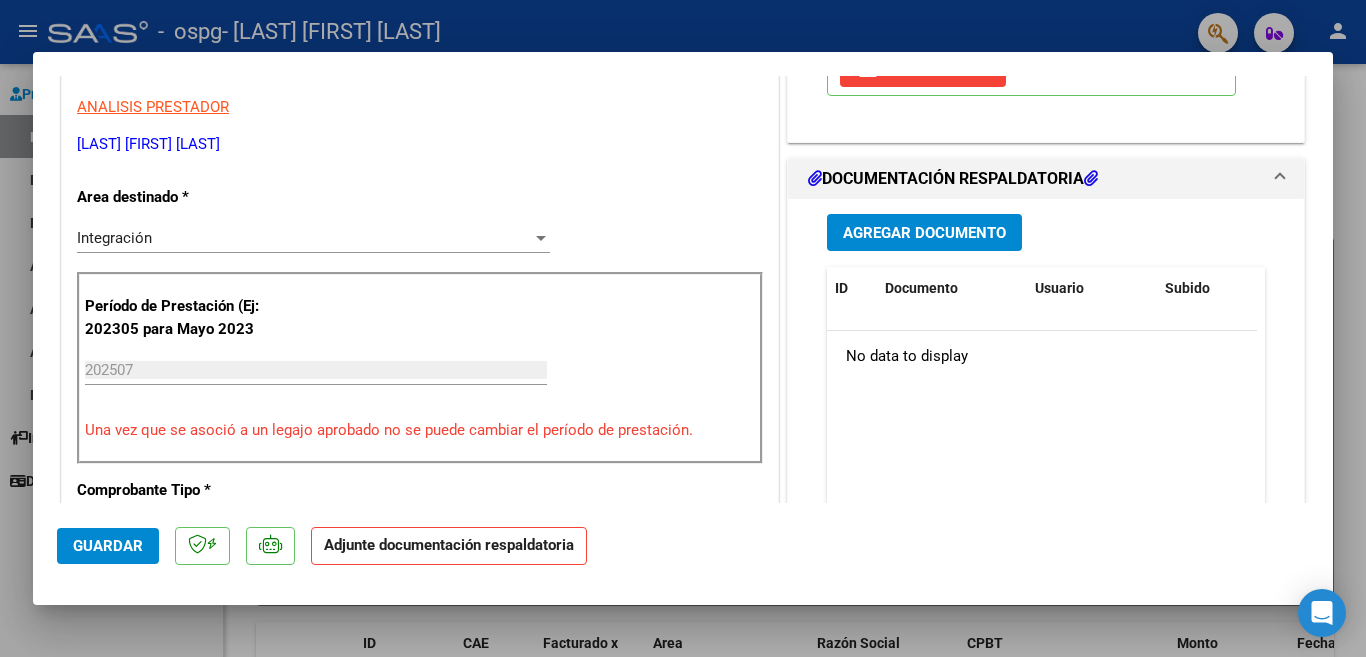 click at bounding box center [683, 328] 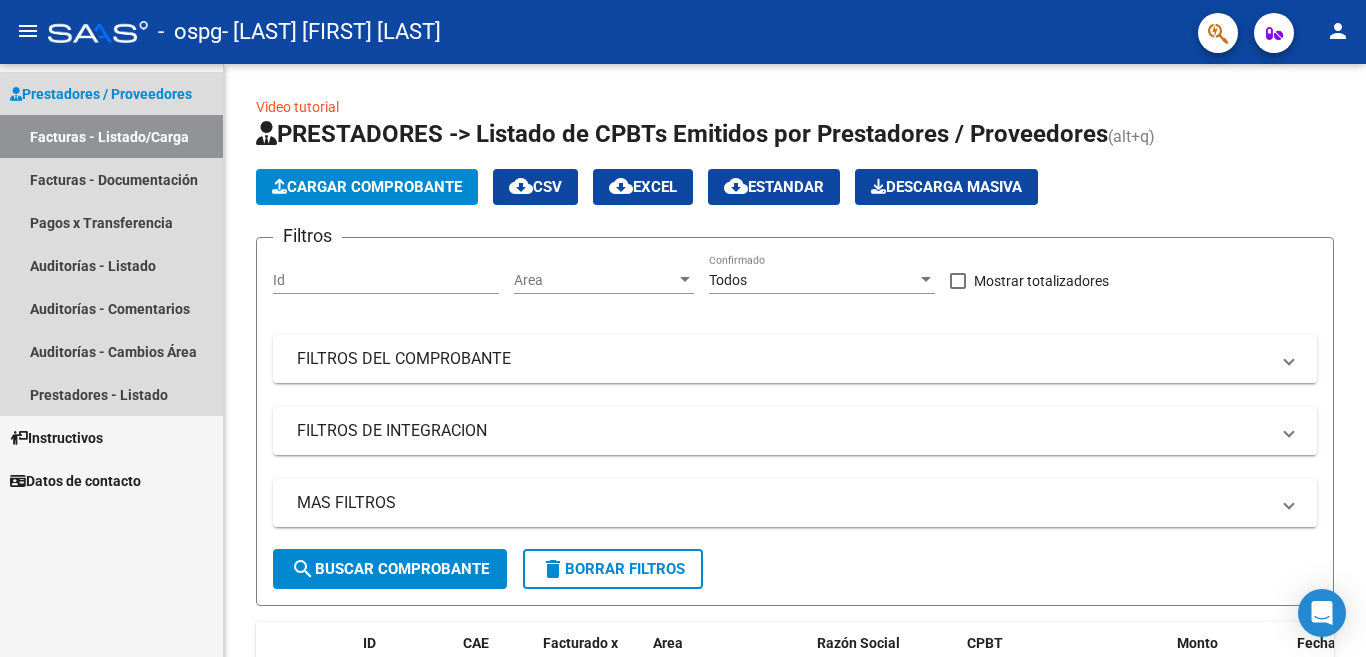 click on "Facturas - Listado/Carga" at bounding box center [111, 136] 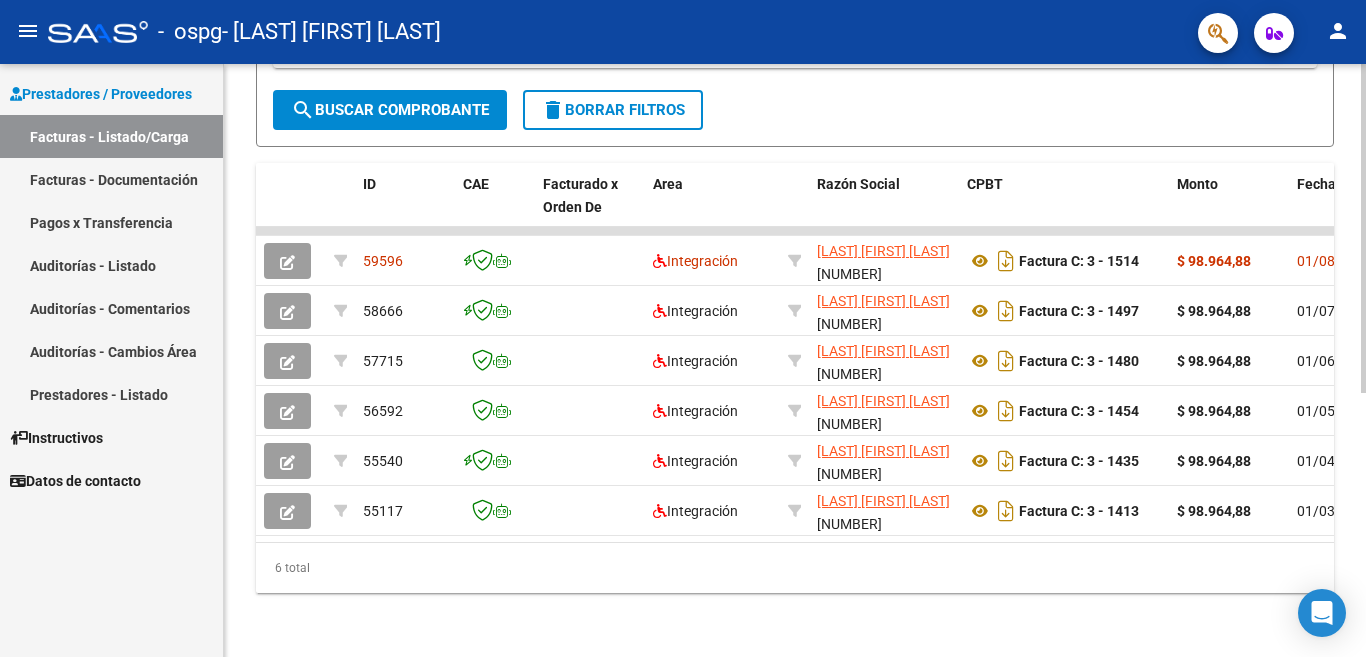 scroll, scrollTop: 476, scrollLeft: 0, axis: vertical 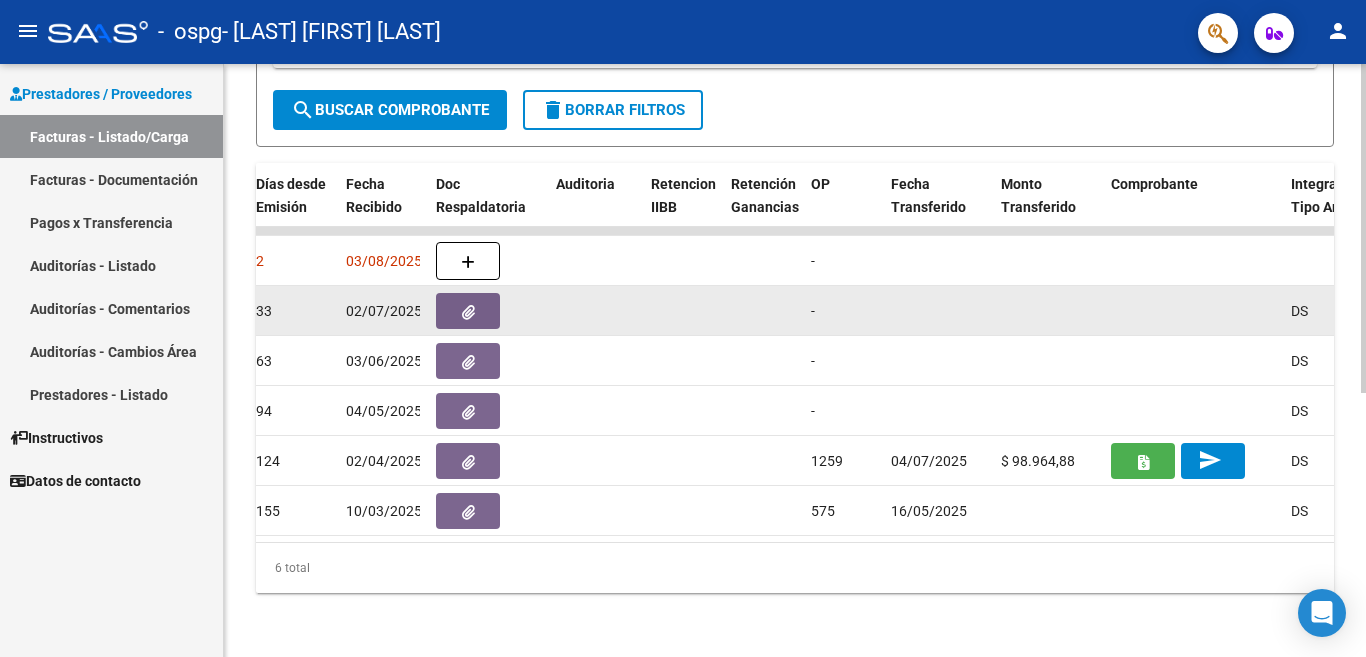 click 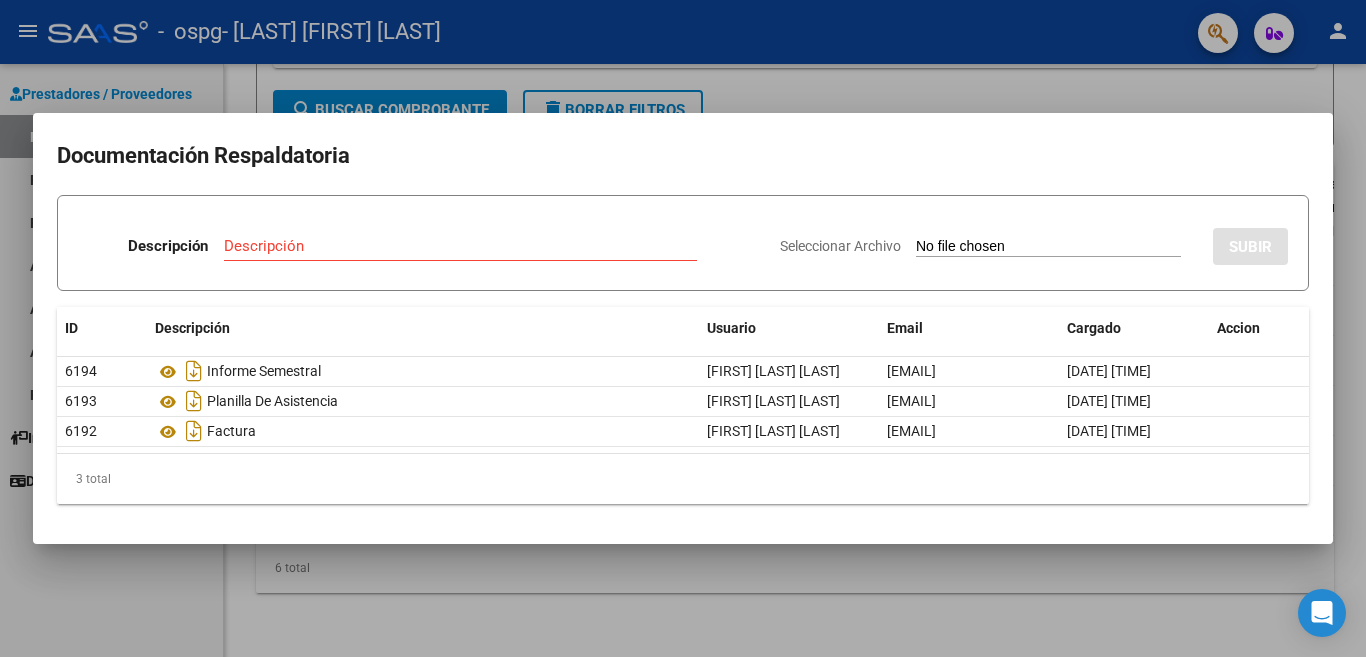 click at bounding box center [683, 328] 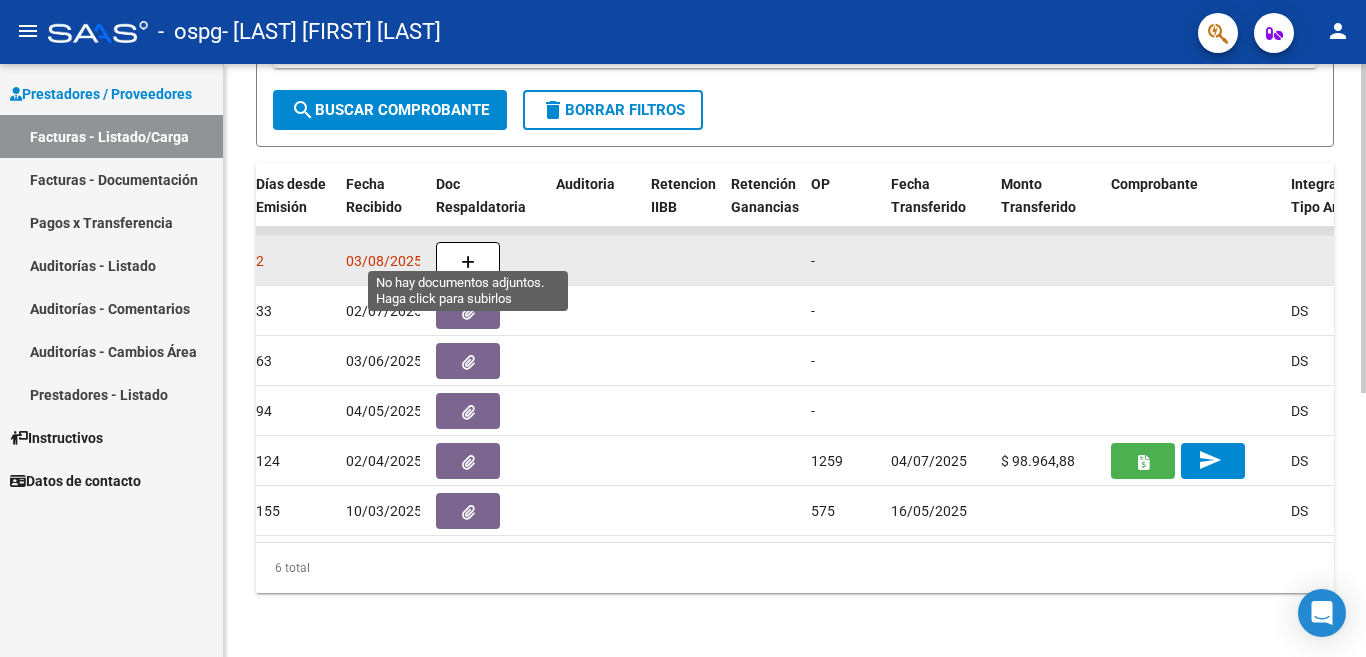 click 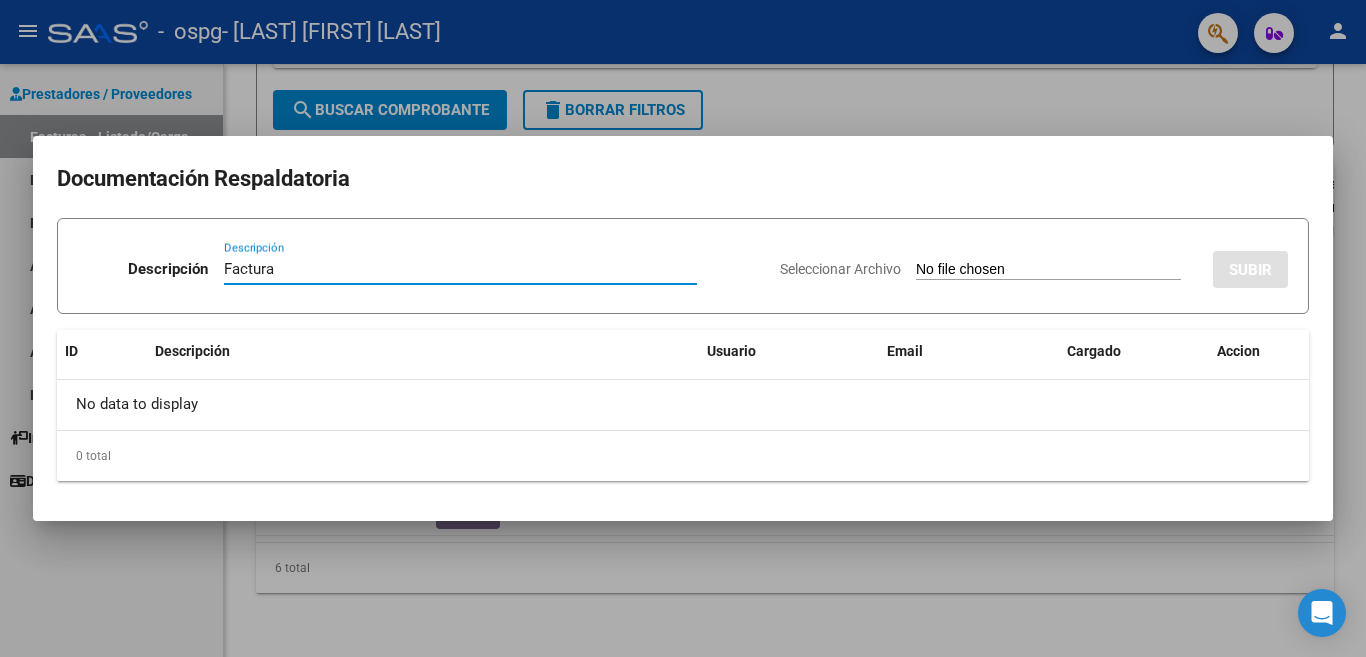 type on "Factura" 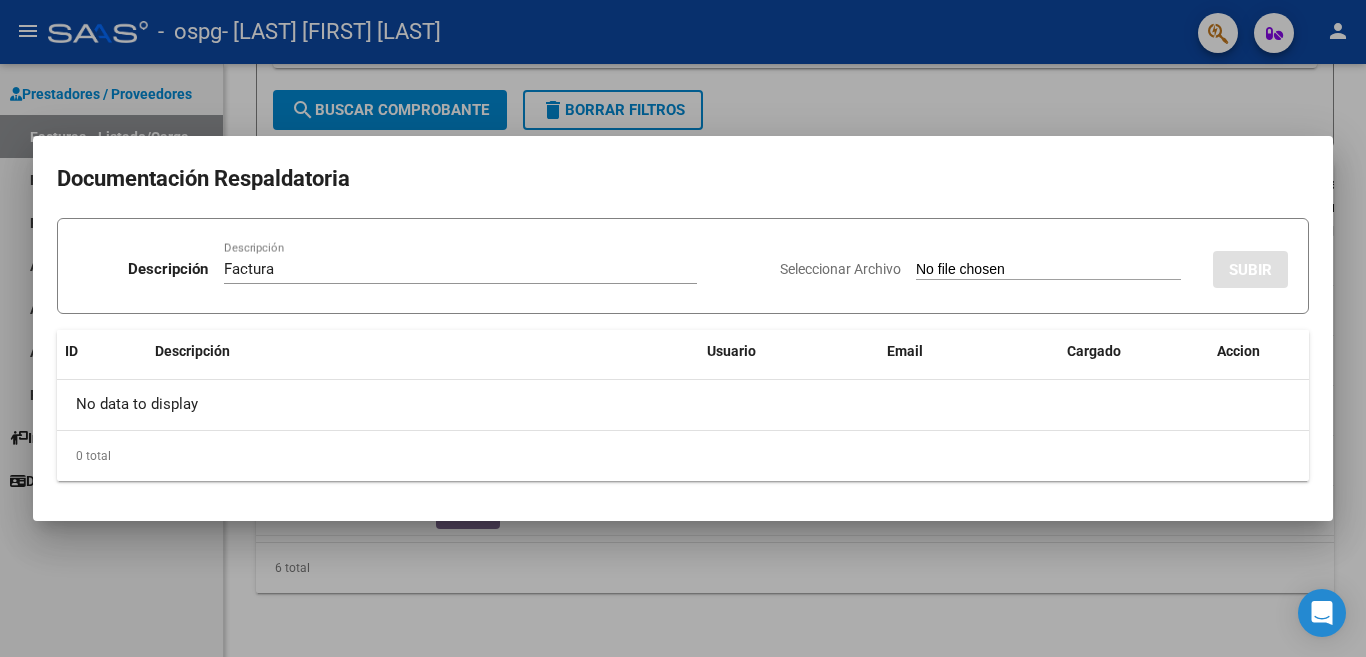 click on "Seleccionar Archivo" at bounding box center [1048, 270] 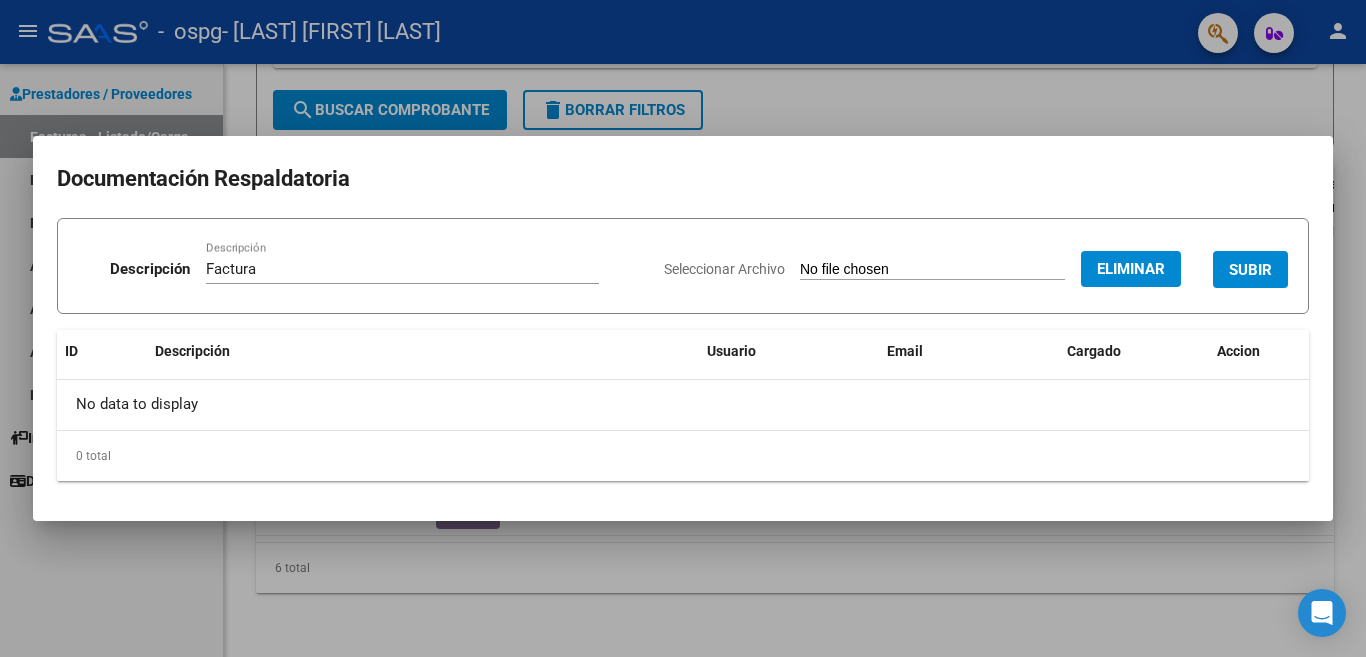 click on "SUBIR" at bounding box center (1250, 270) 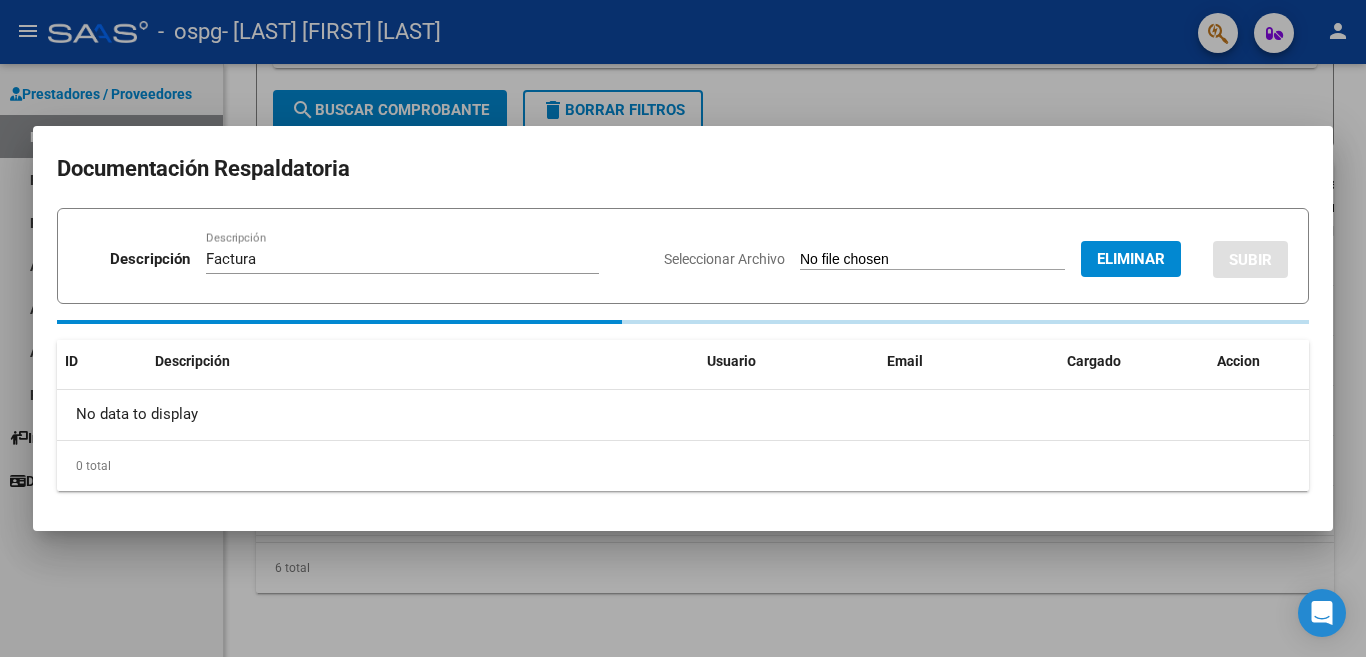 type 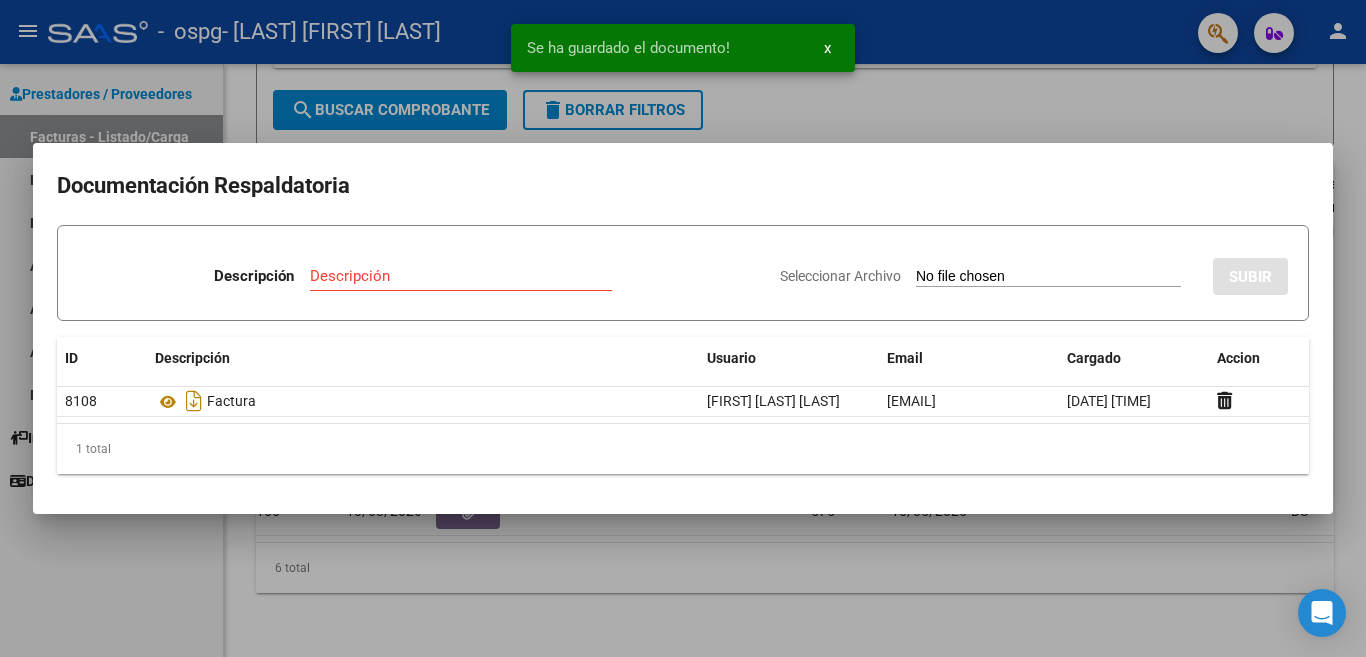 click on "Descripción" at bounding box center (461, 276) 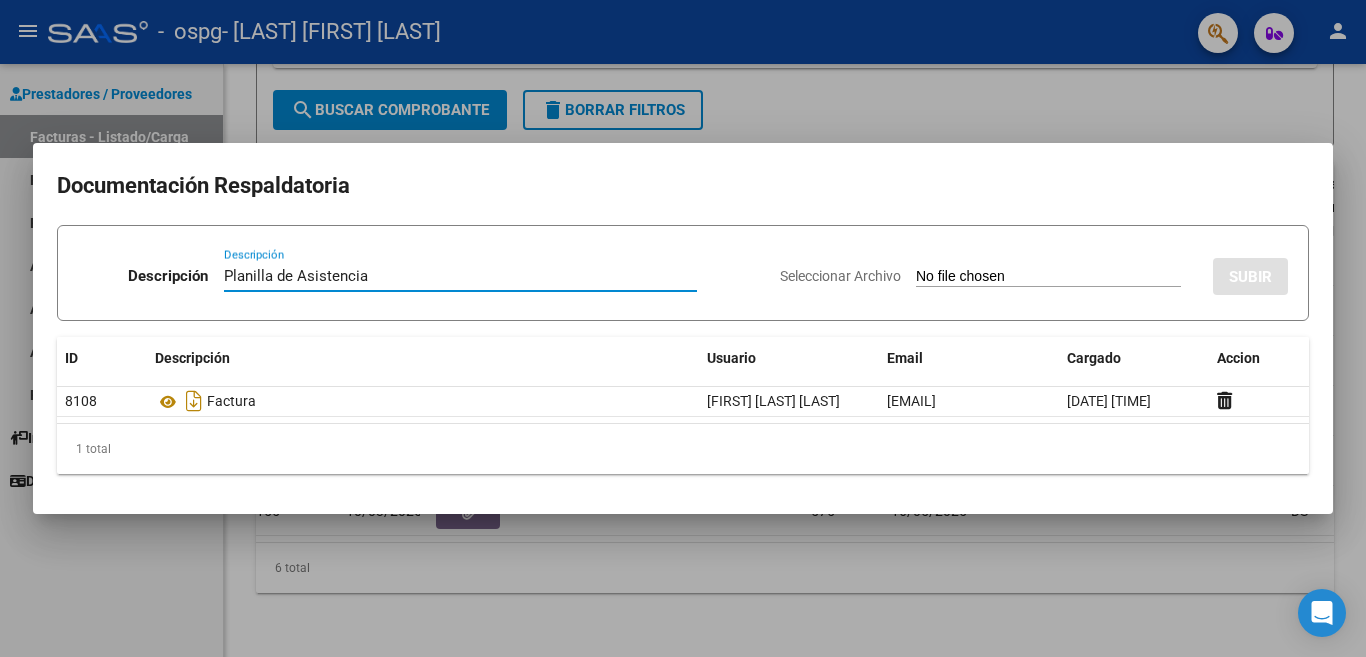 type on "Planilla de Asistencia" 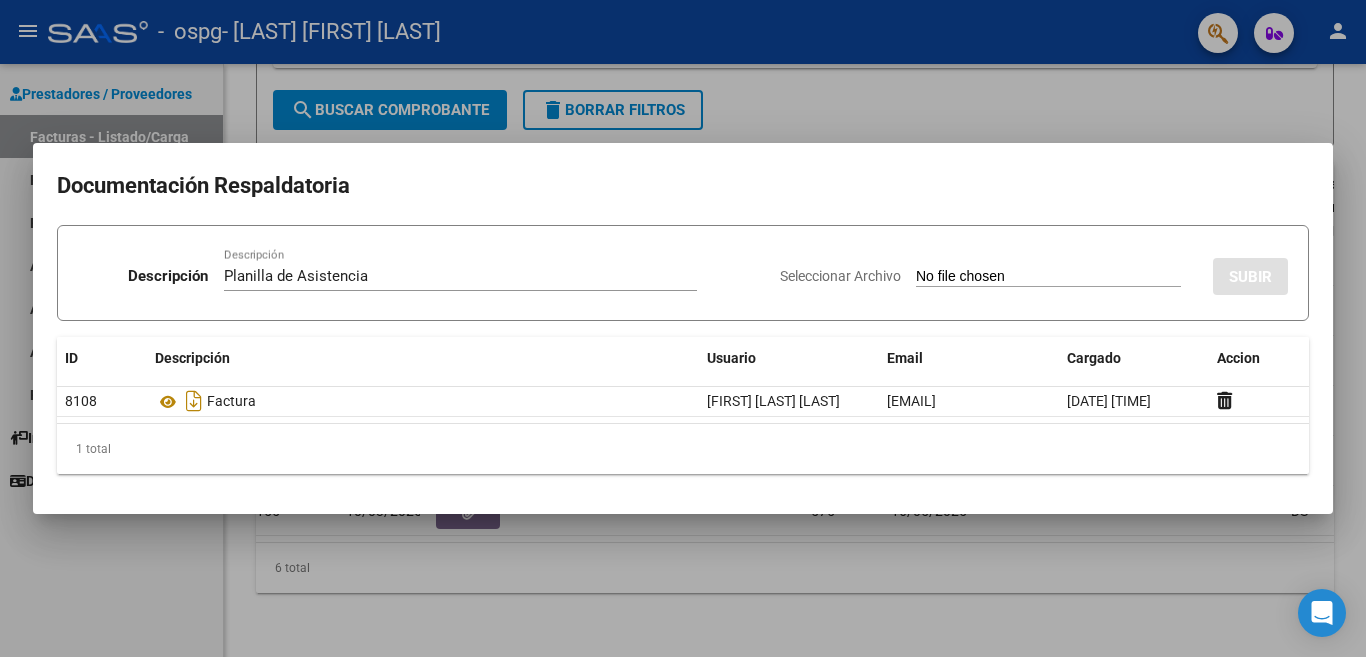 click on "Seleccionar Archivo" at bounding box center [1048, 277] 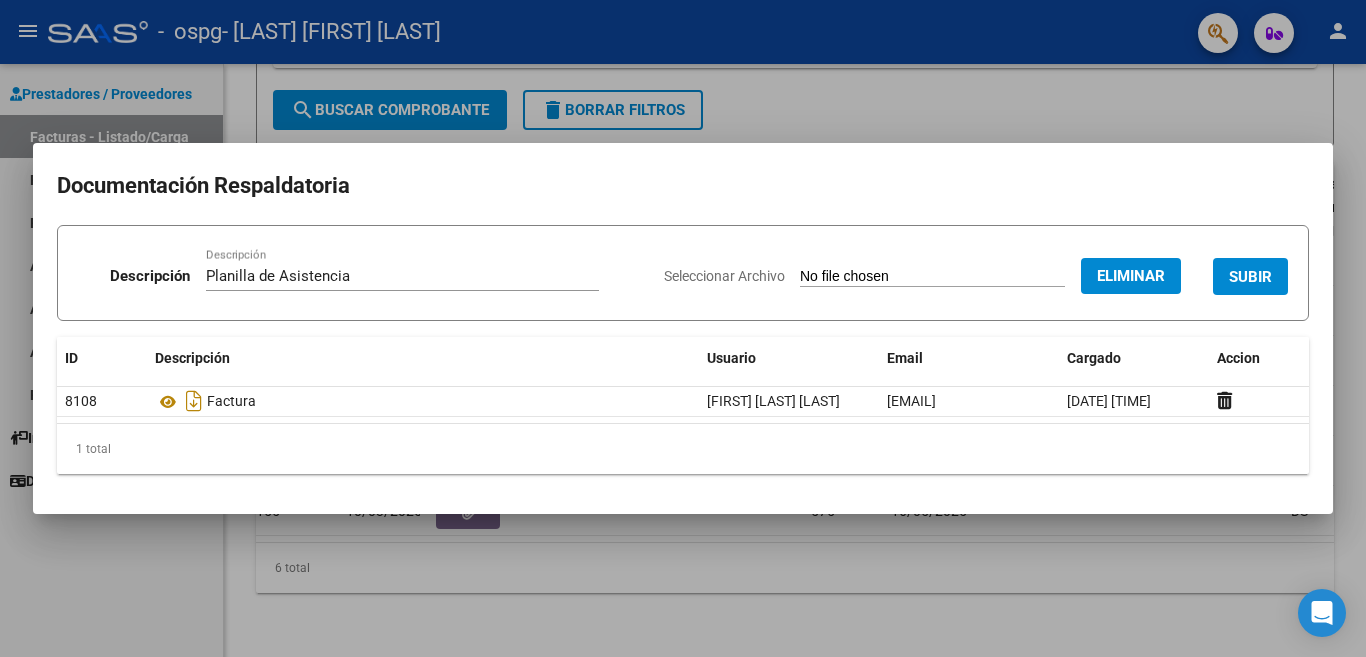 click on "SUBIR" at bounding box center [1250, 277] 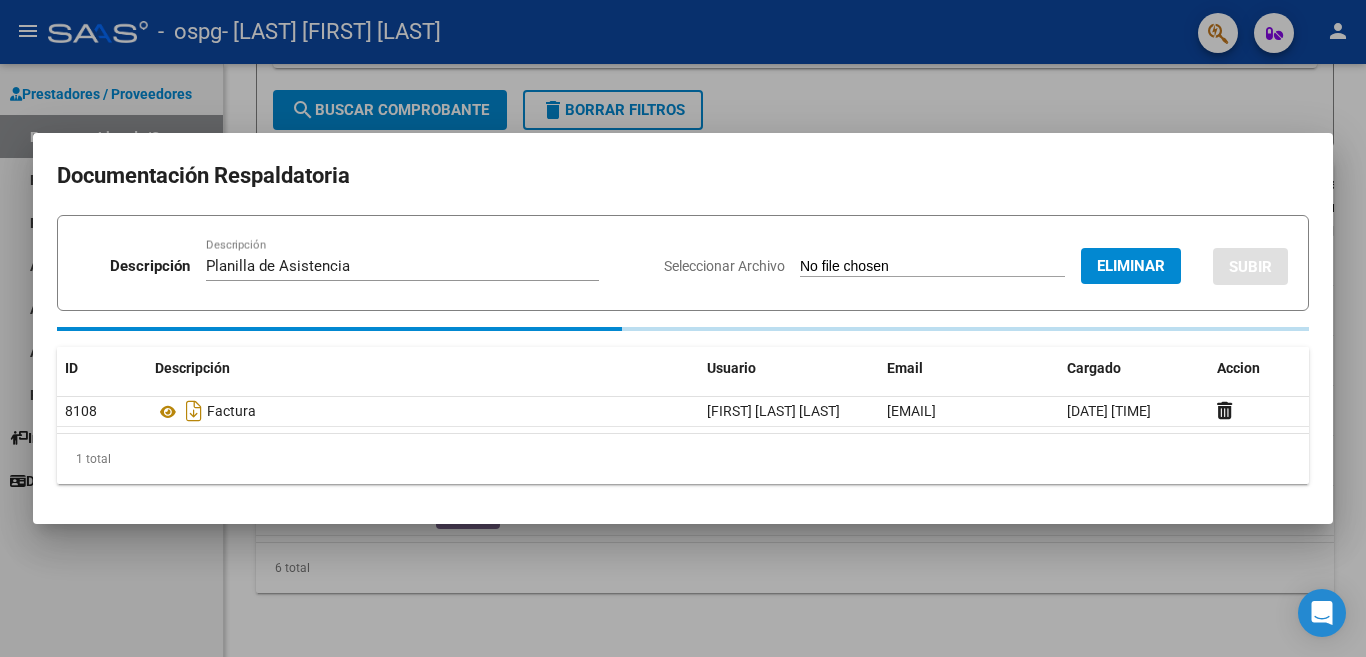 type 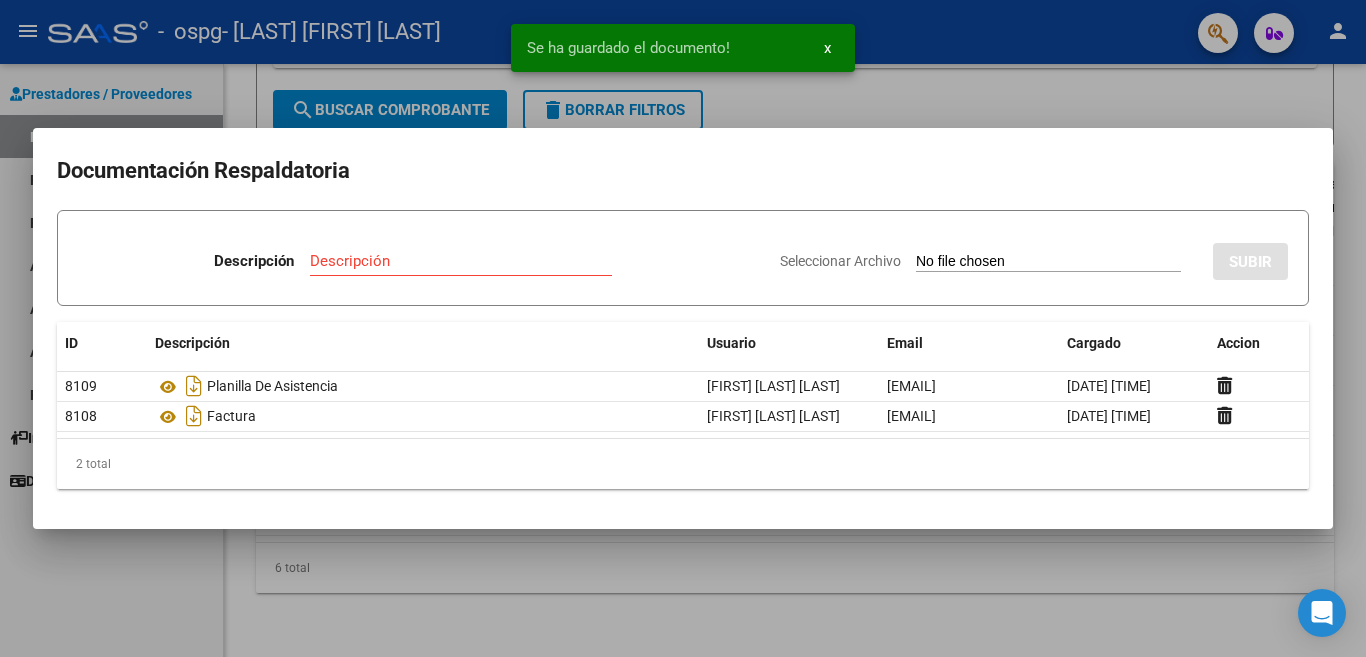 click at bounding box center (683, 328) 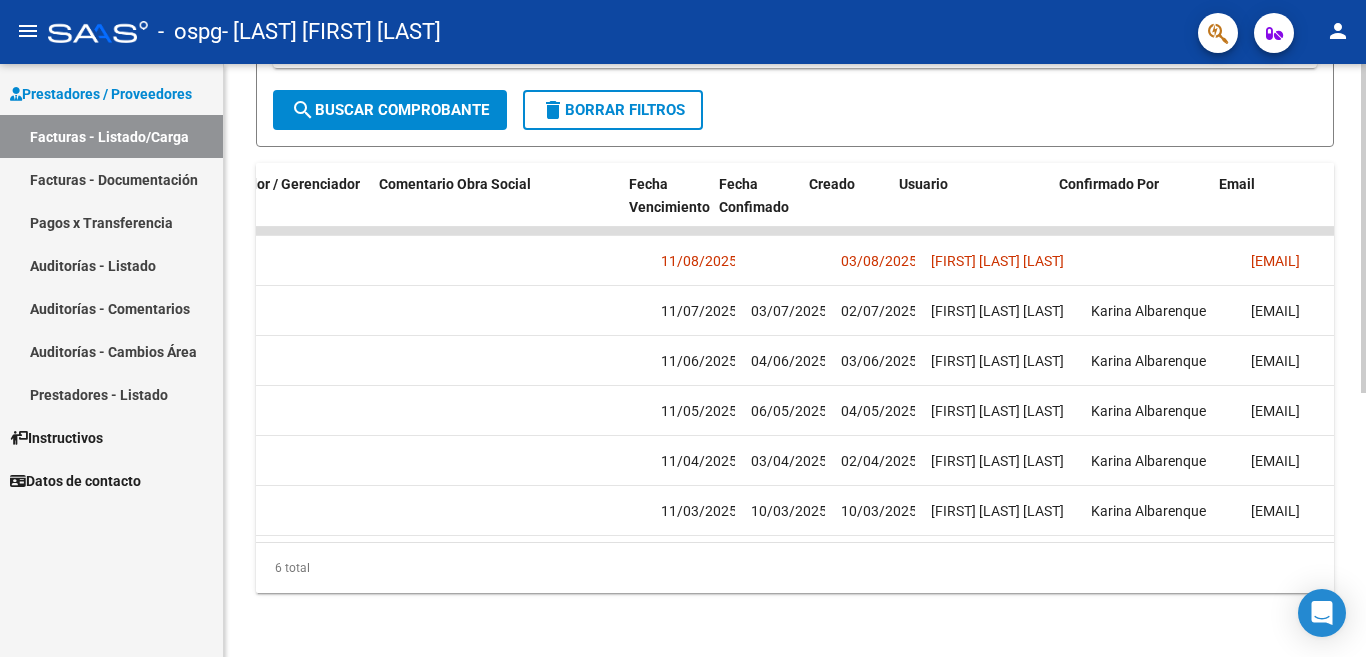 scroll, scrollTop: 0, scrollLeft: 3138, axis: horizontal 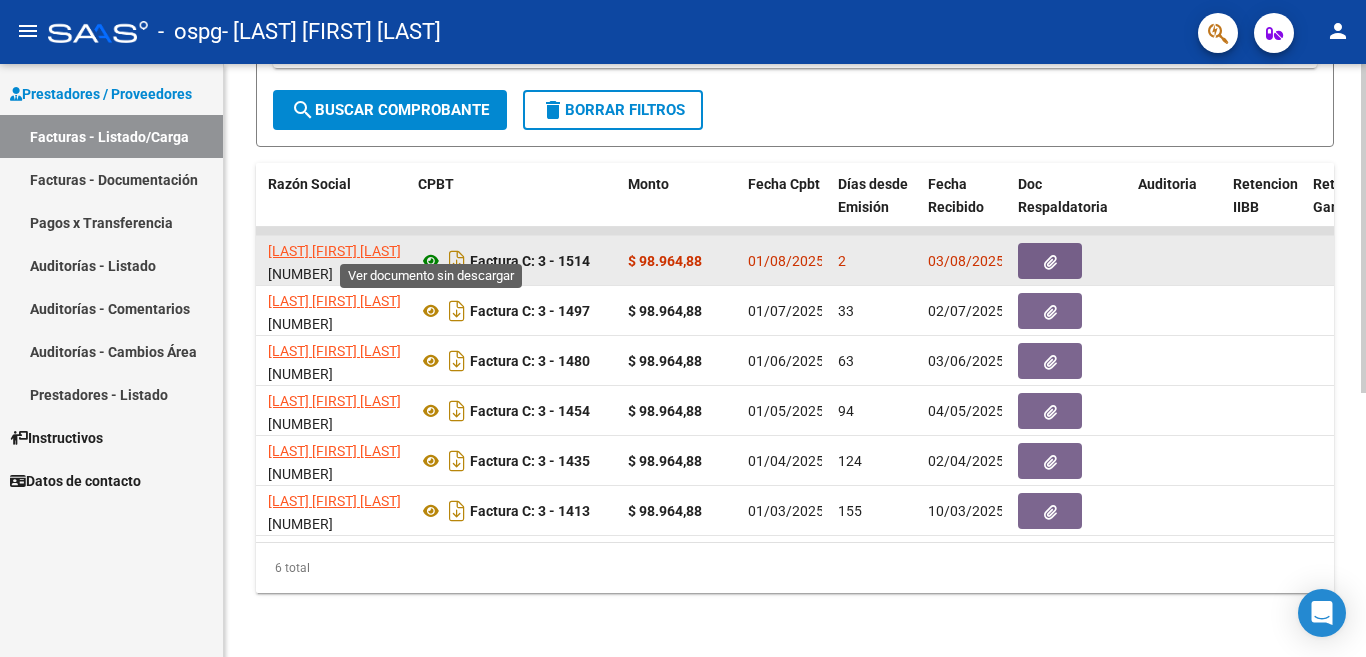 click 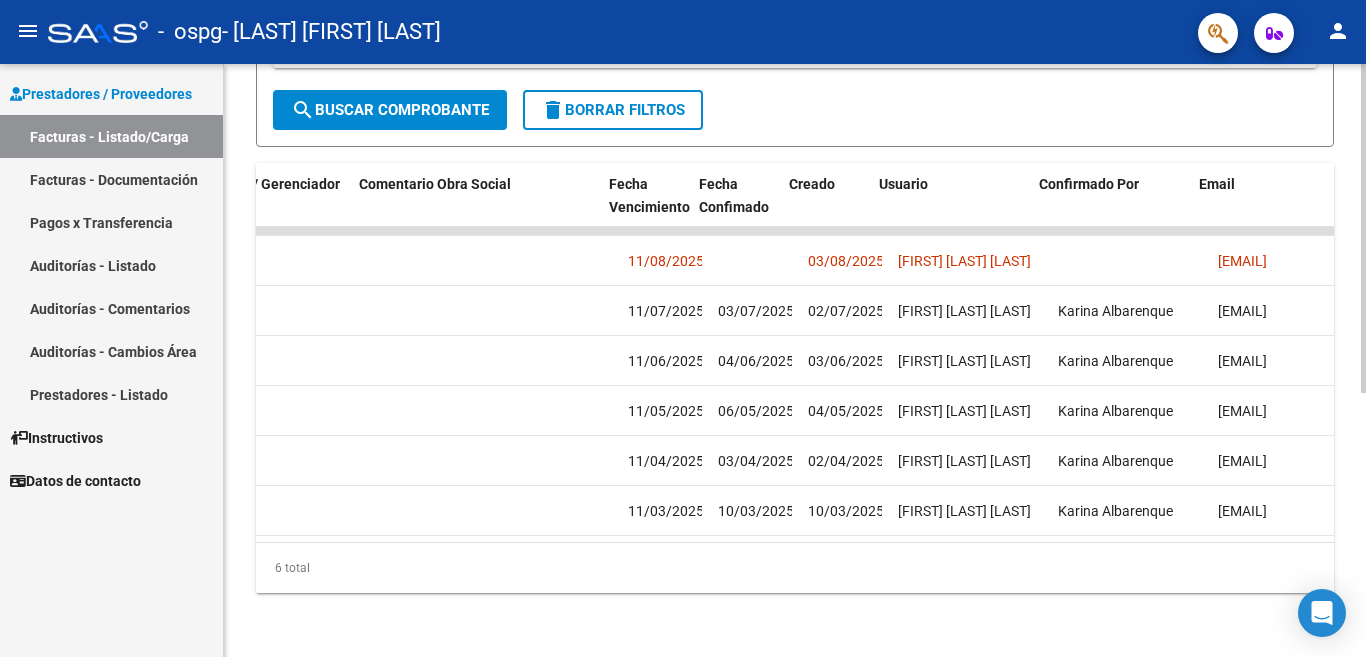 scroll, scrollTop: 0, scrollLeft: 3138, axis: horizontal 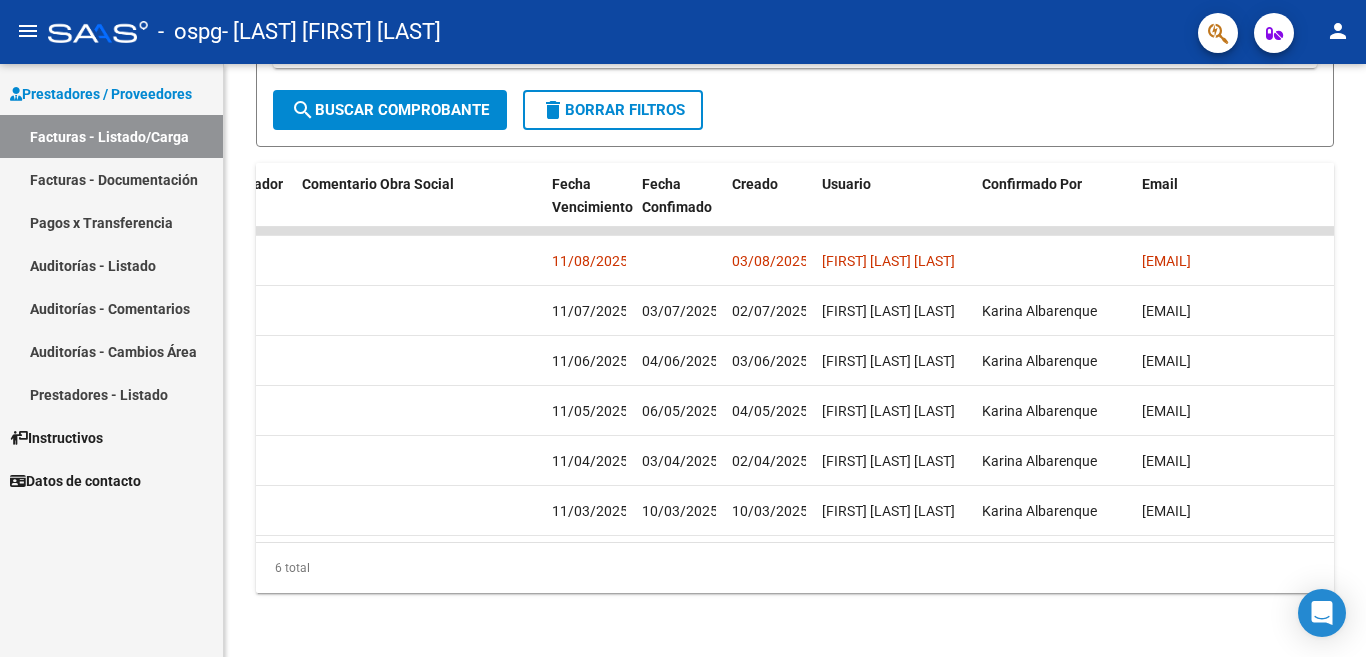 click on "Facturas - Documentación" at bounding box center [111, 179] 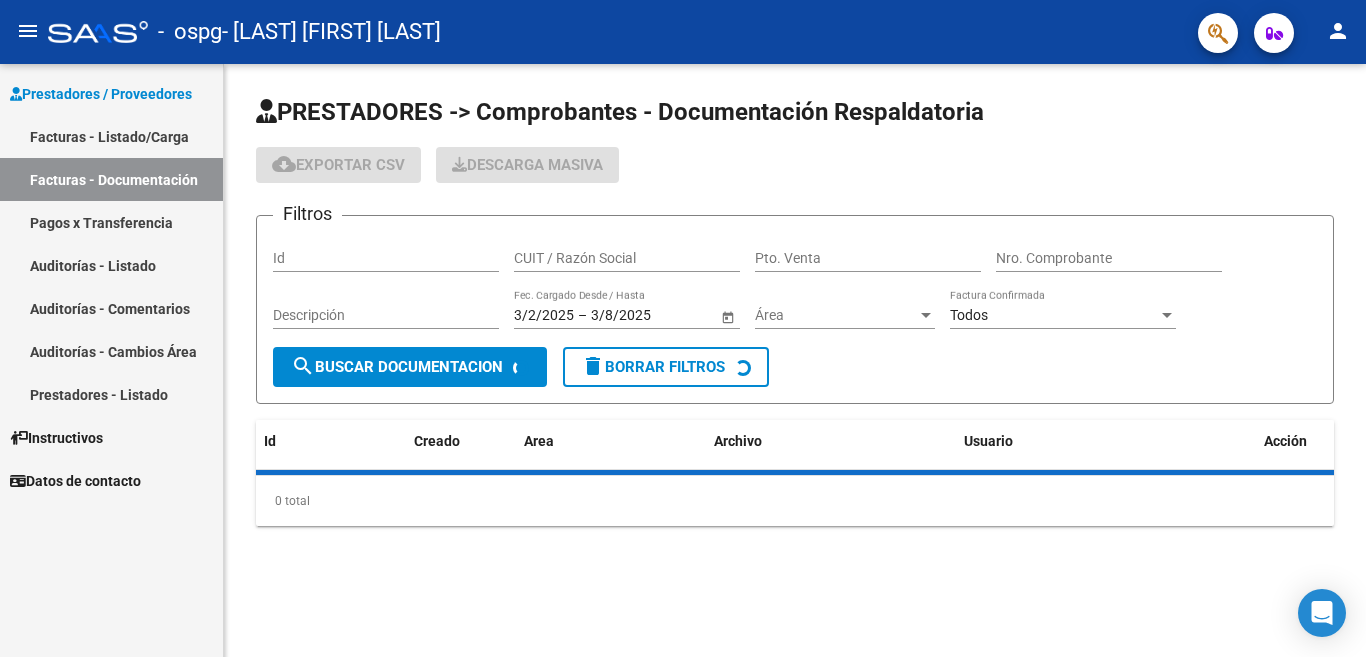 scroll, scrollTop: 0, scrollLeft: 0, axis: both 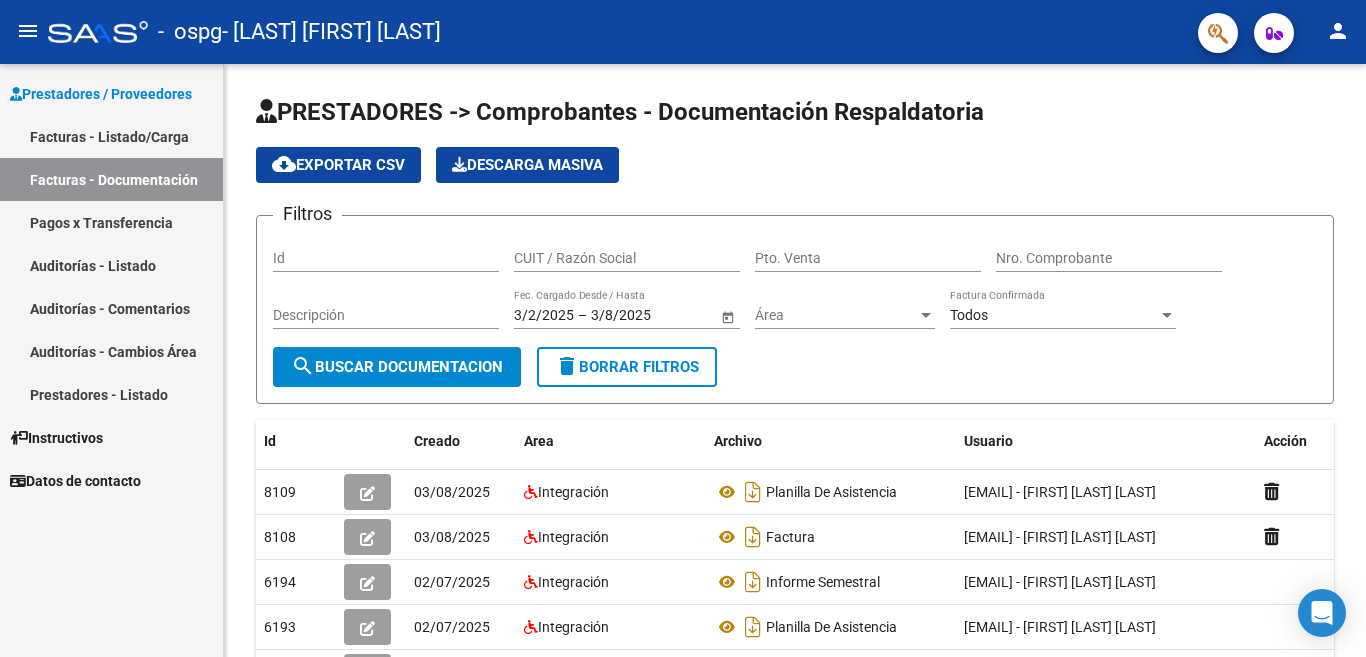 click on "Facturas - Listado/Carga" at bounding box center [111, 136] 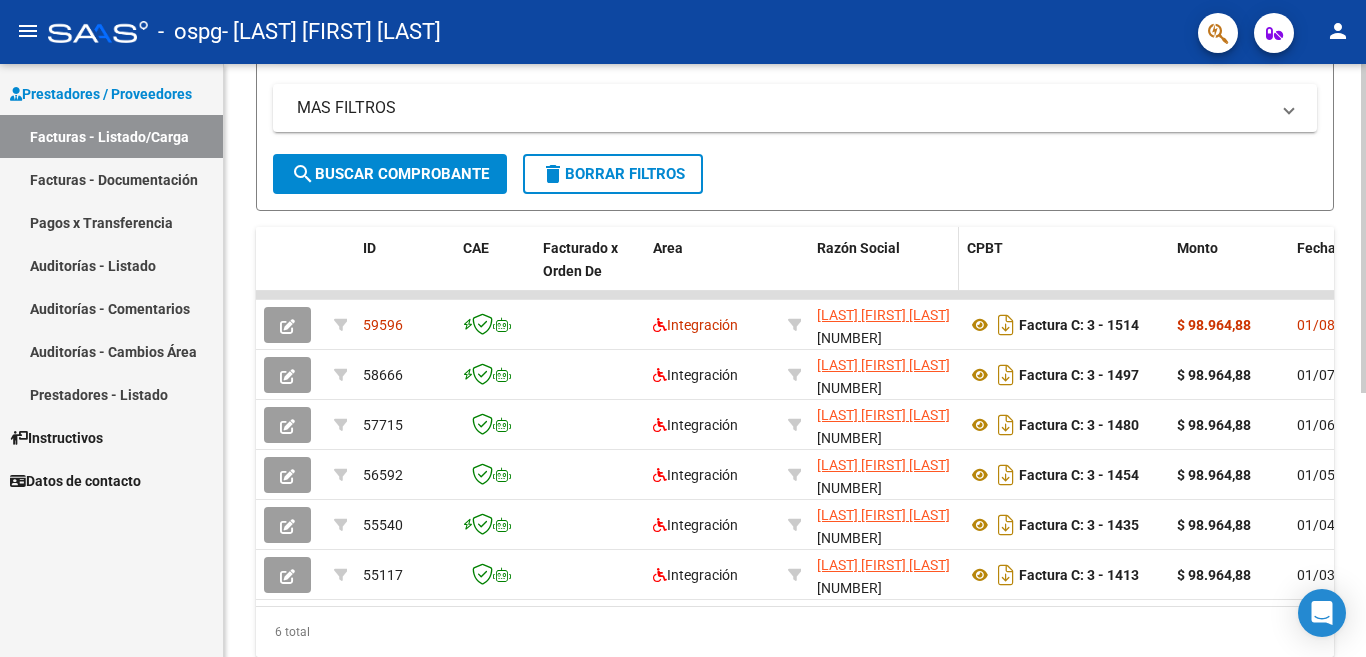 scroll, scrollTop: 400, scrollLeft: 0, axis: vertical 